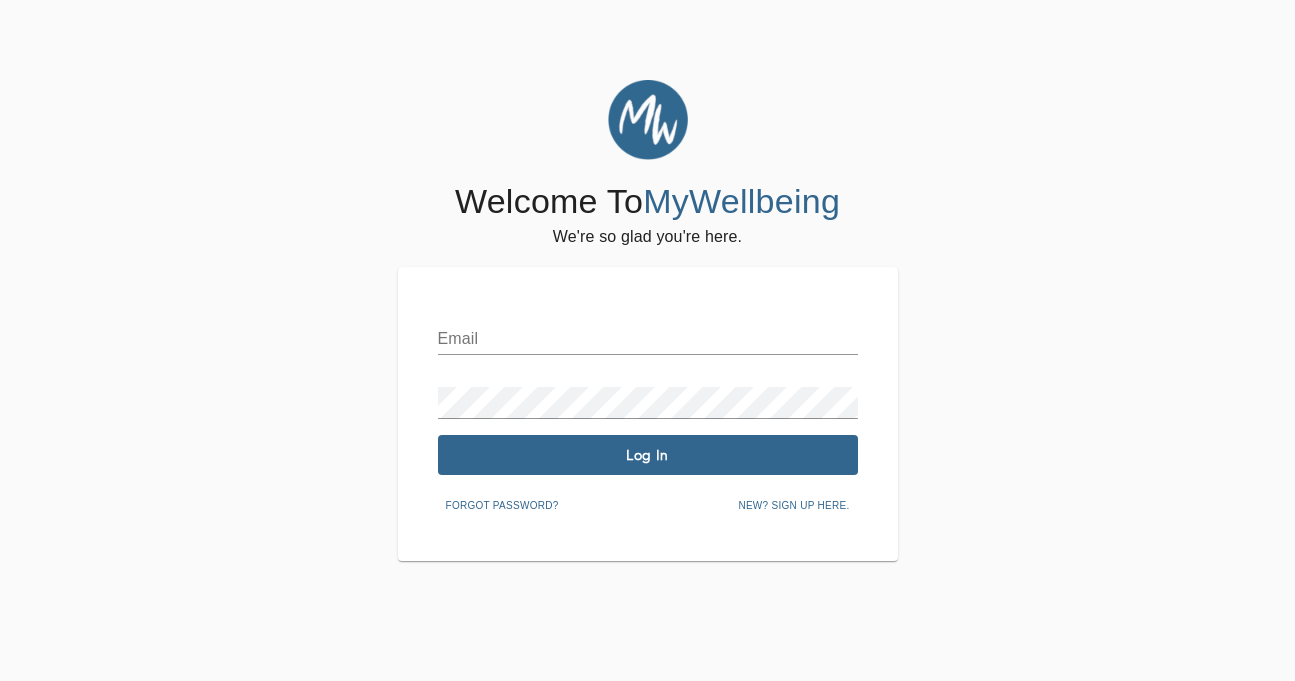 scroll, scrollTop: 0, scrollLeft: 0, axis: both 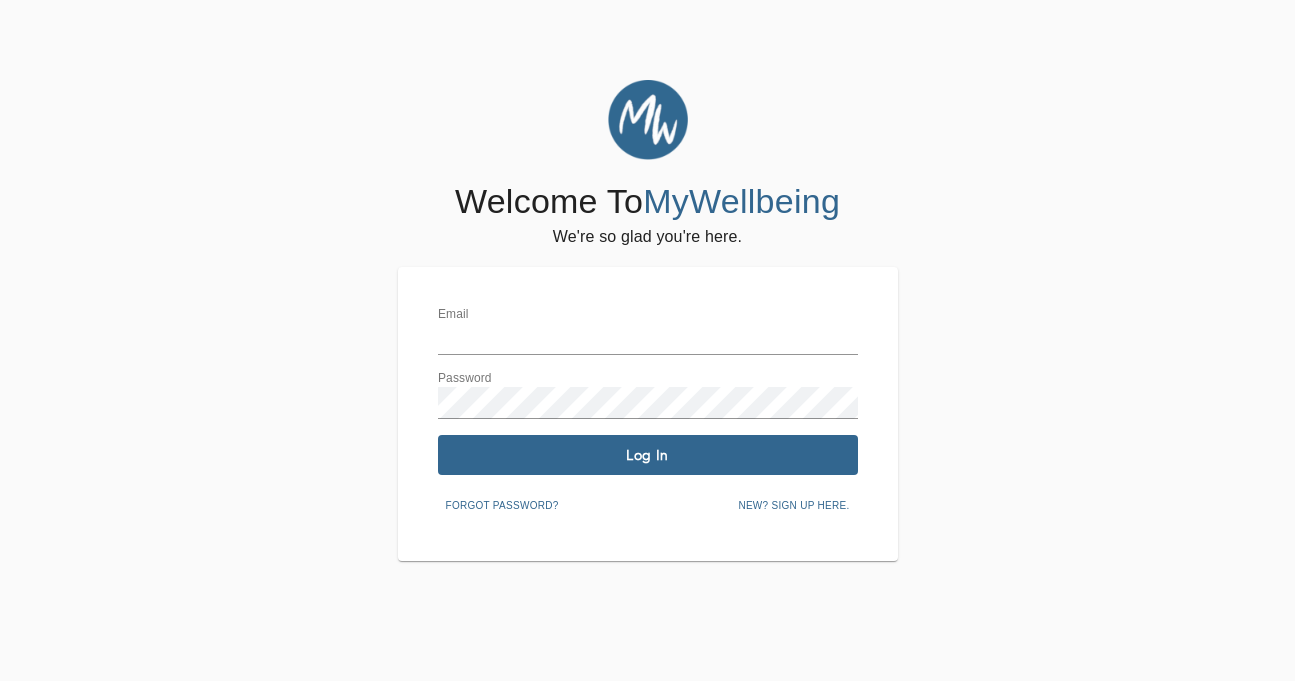 type on "coules@[EXAMPLE.COM]" 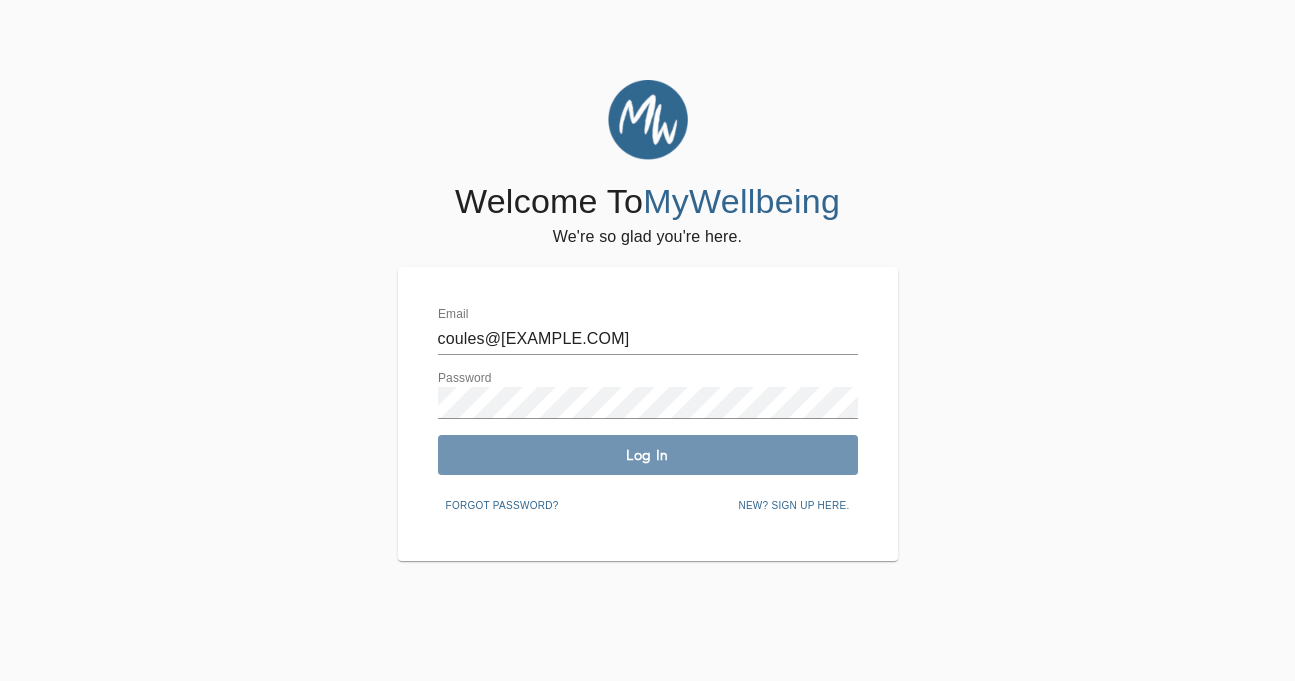click on "Log In" at bounding box center (648, 455) 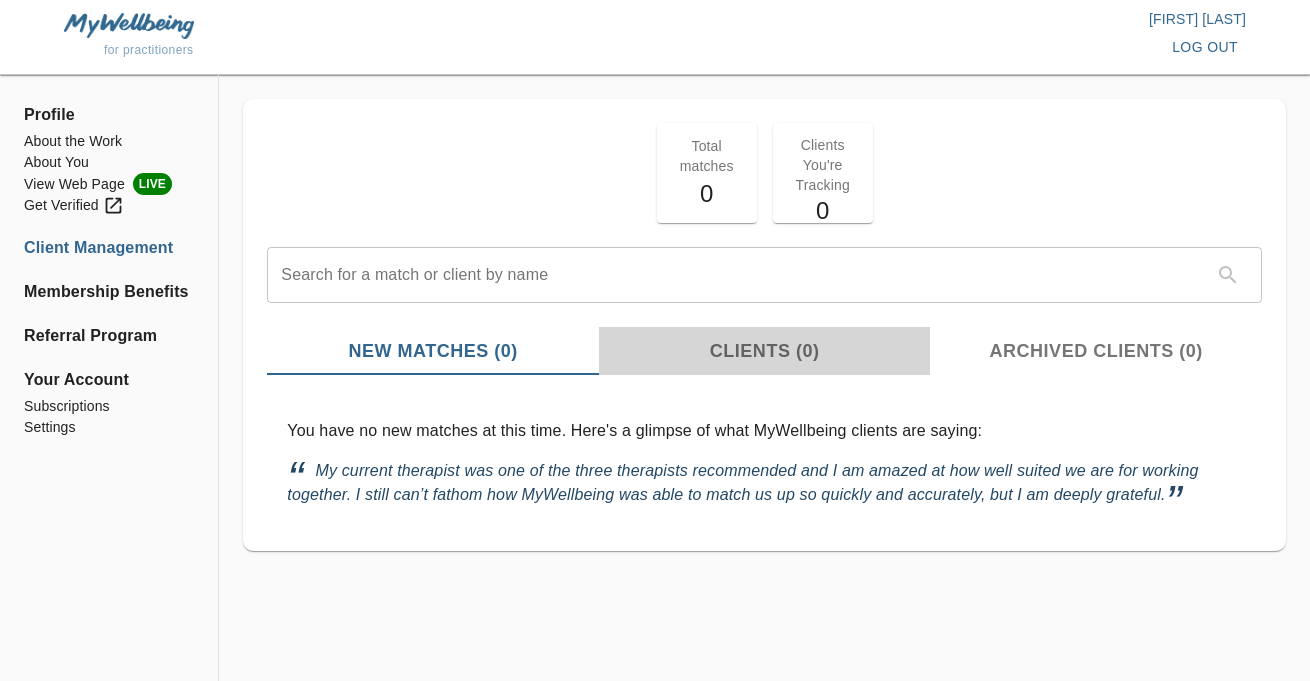 click on "Clients (0)" at bounding box center [765, 351] 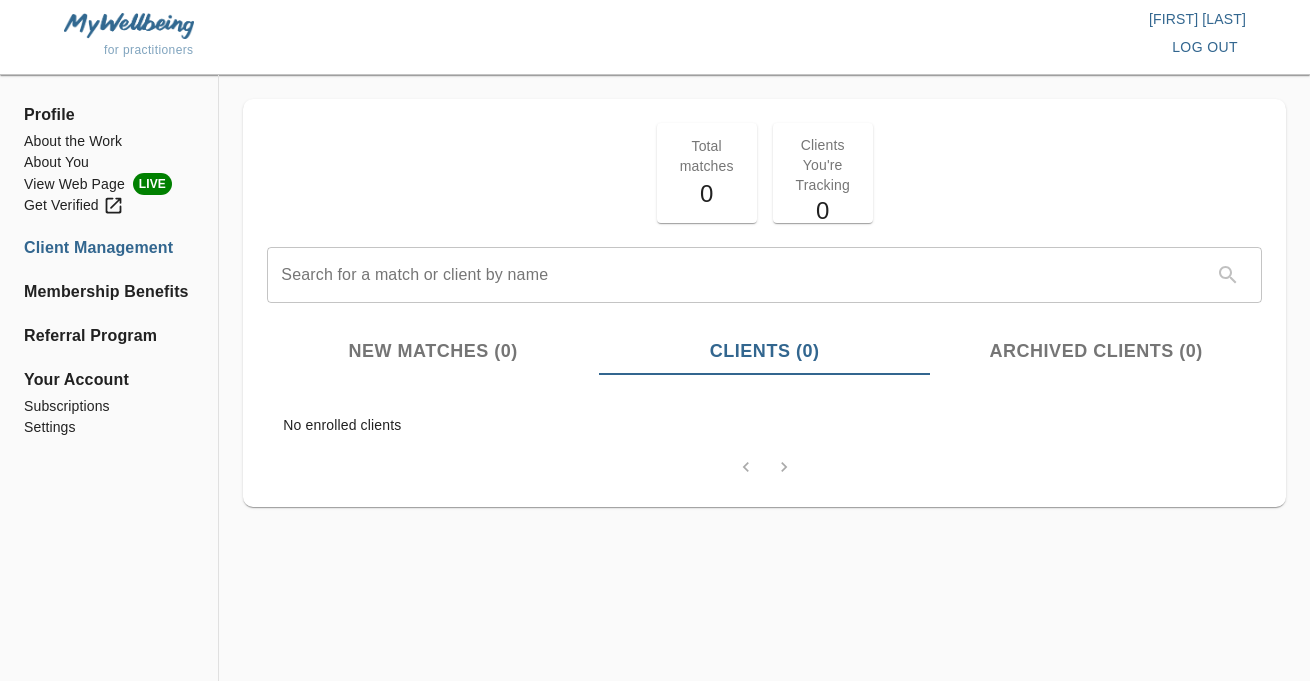 click on "Archived Clients (0)" at bounding box center (1096, 351) 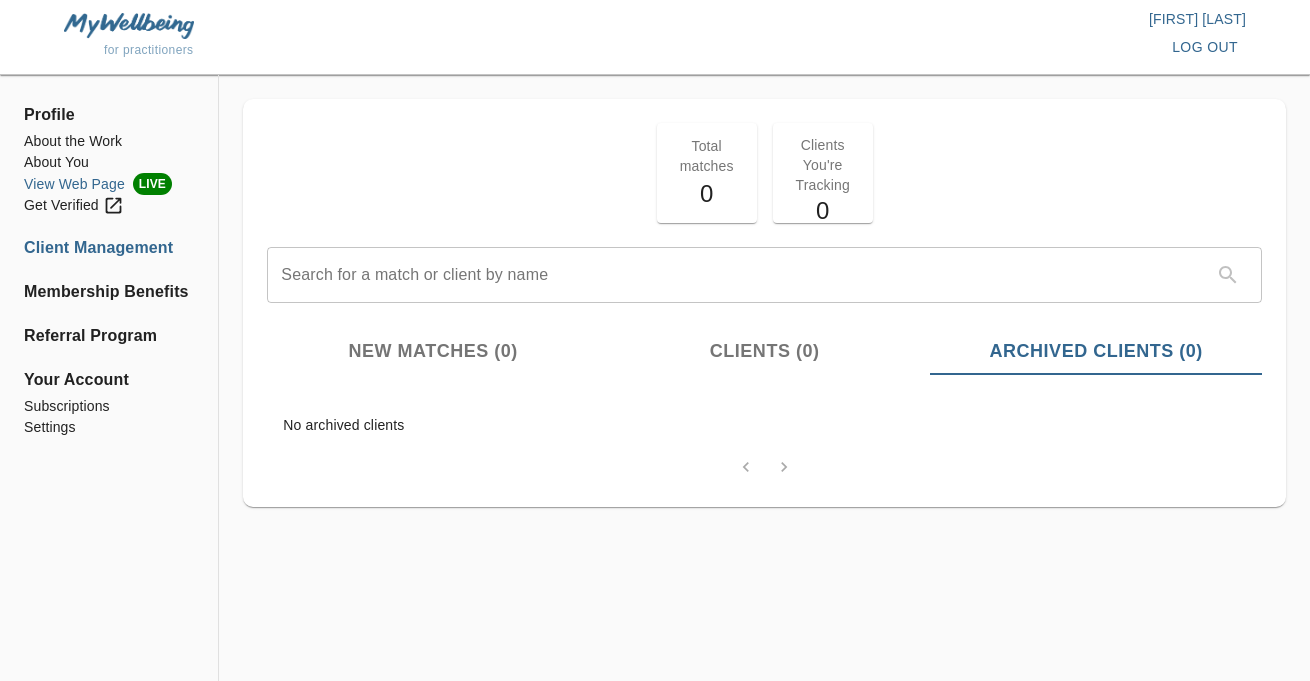 click on "View Web Page LIVE" at bounding box center (109, 184) 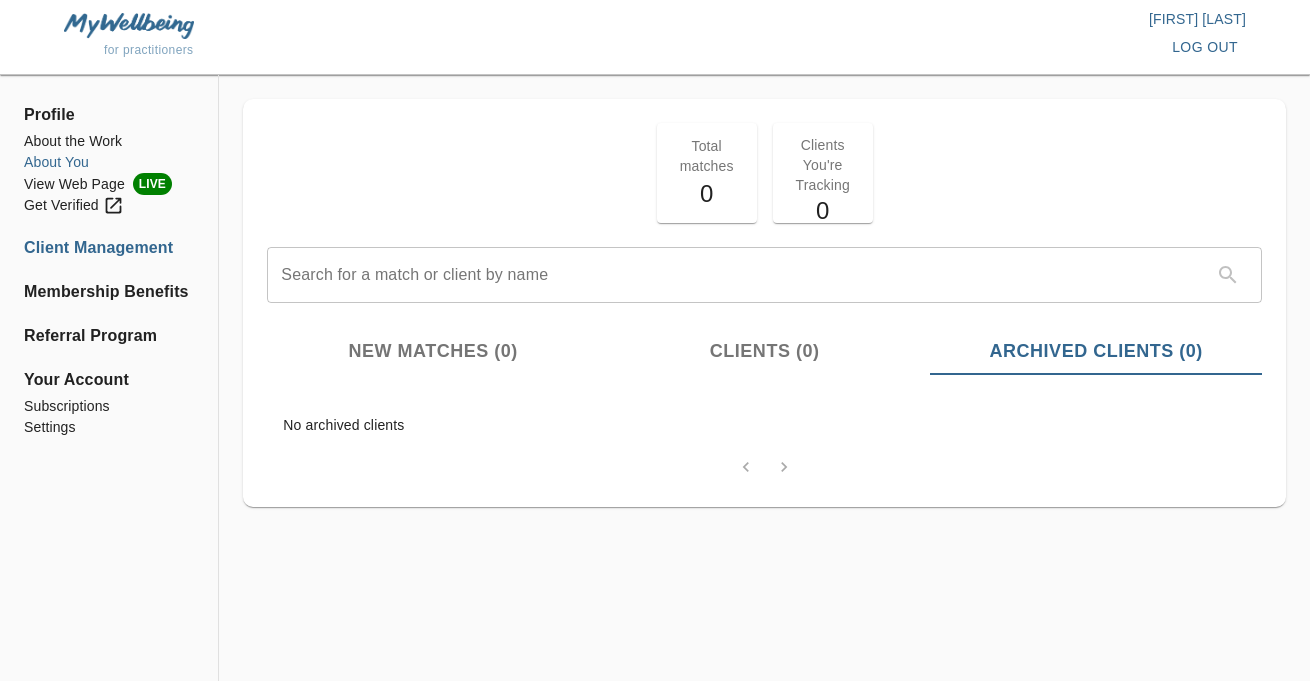 click on "About You" at bounding box center (109, 162) 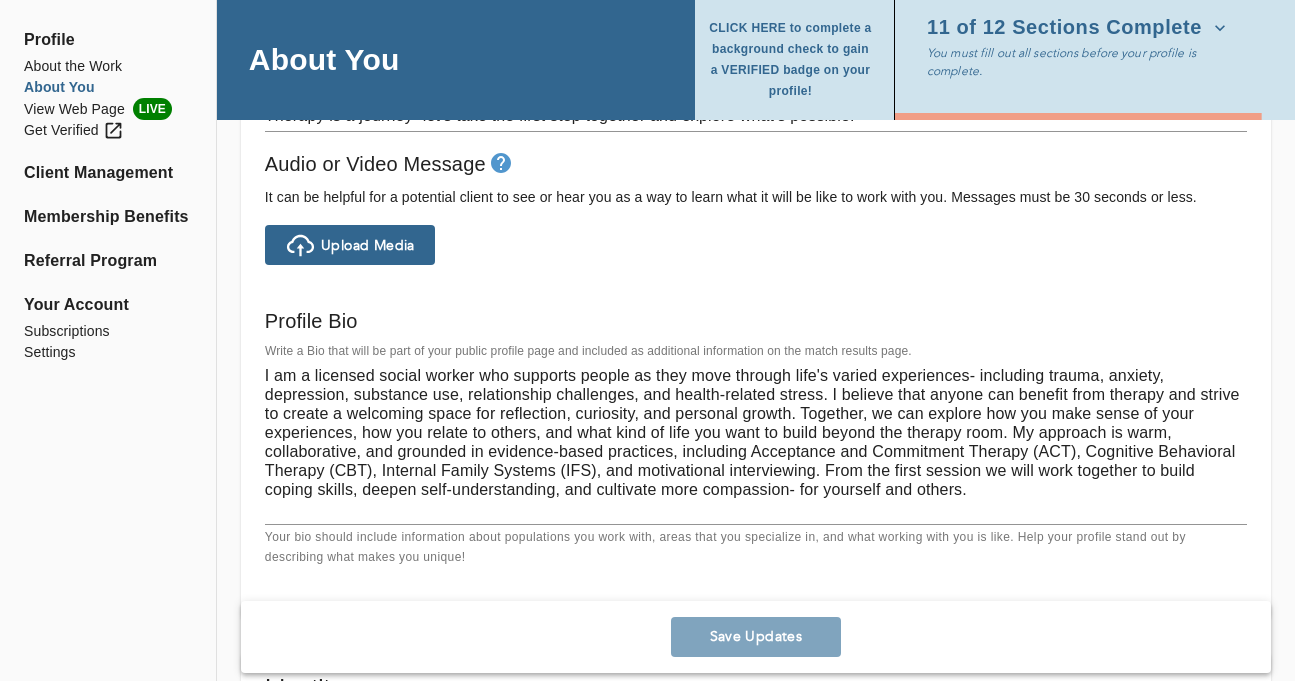 scroll, scrollTop: 1274, scrollLeft: 0, axis: vertical 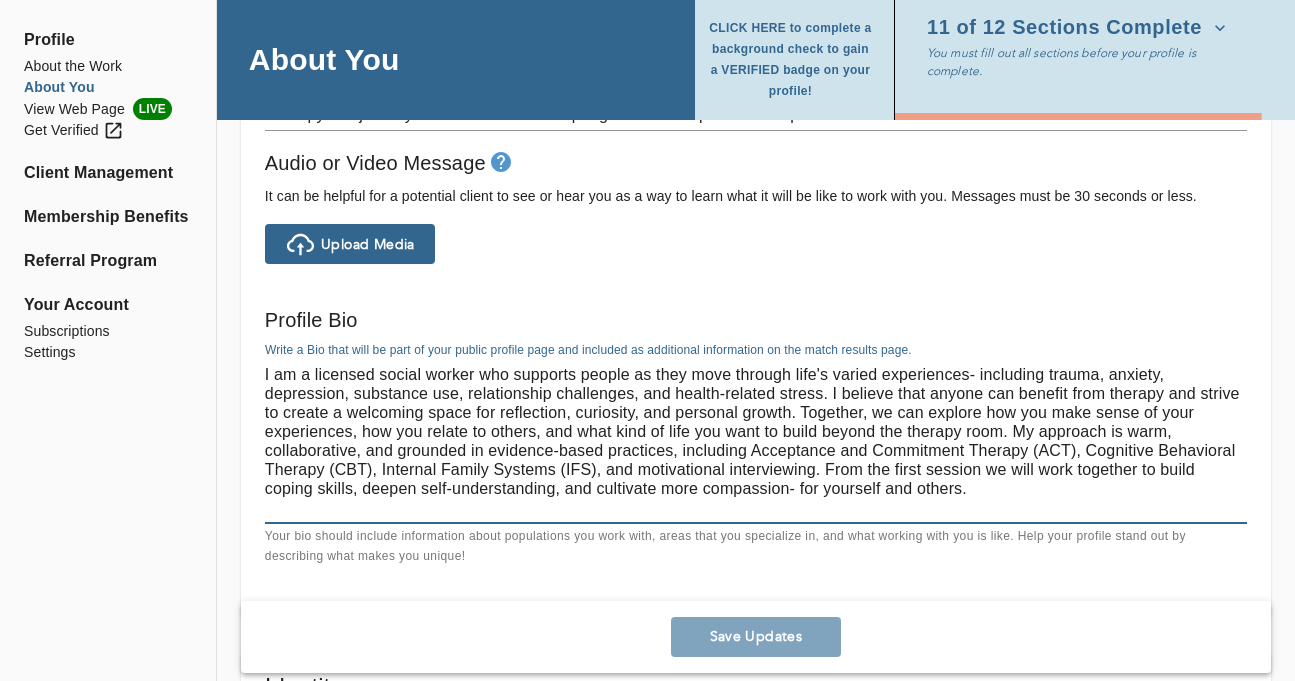 drag, startPoint x: 980, startPoint y: 375, endPoint x: 642, endPoint y: 373, distance: 338.00592 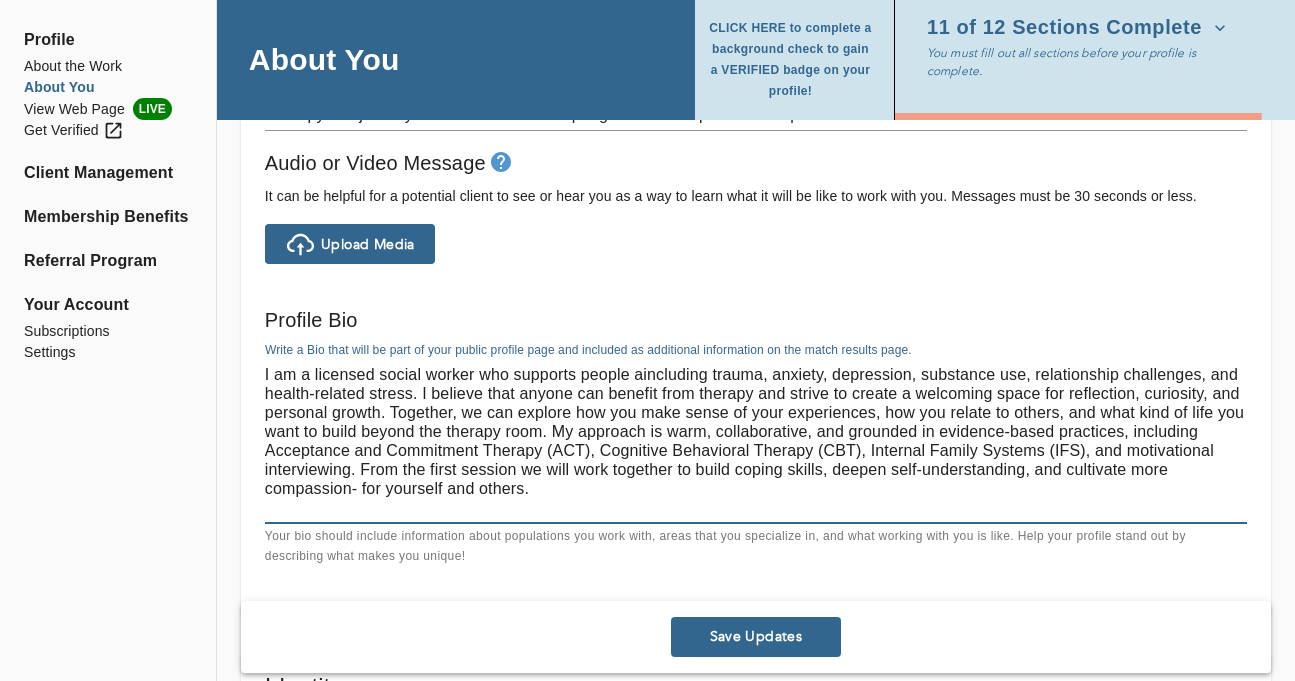 drag, startPoint x: 710, startPoint y: 377, endPoint x: 640, endPoint y: 372, distance: 70.178345 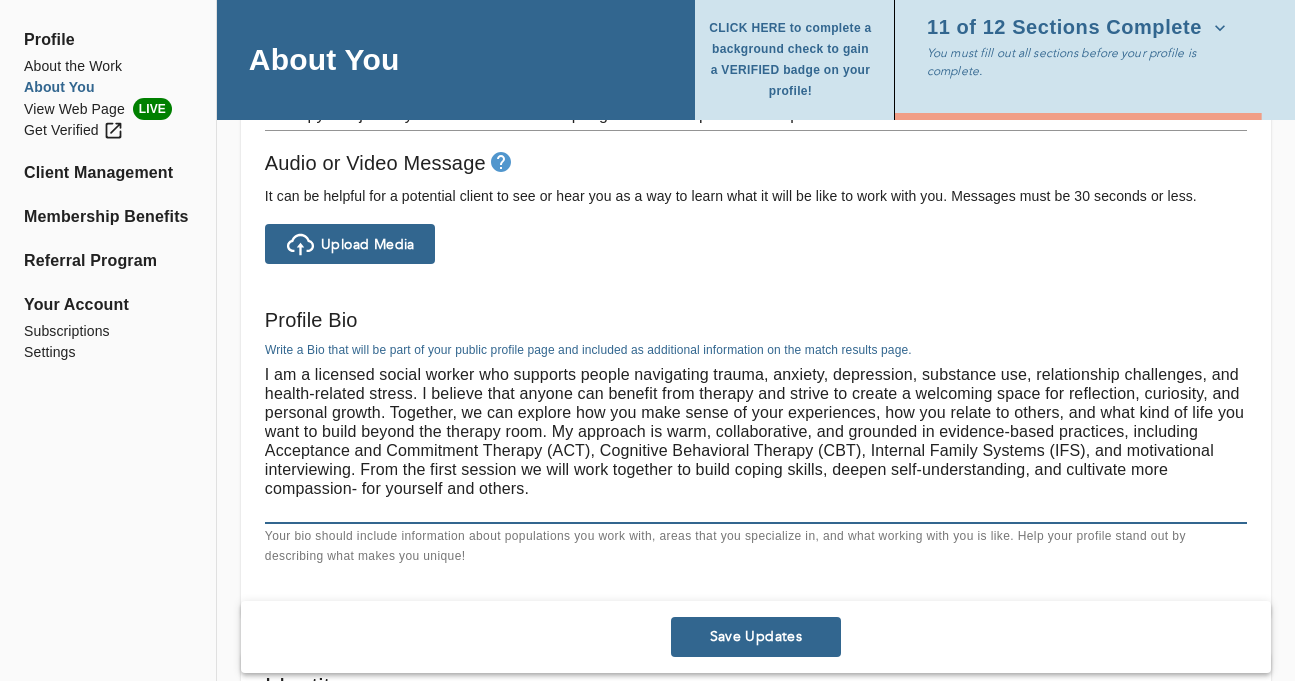 click on "I am a licensed social worker who supports people navigating trauma, anxiety, depression, substance use, relationship challenges, and health-related stress. I believe that anyone can benefit from therapy and strive to create a welcoming space for reflection, curiosity, and personal growth. Together, we can explore how you make sense of your experiences, how you relate to others, and what kind of life you want to build beyond the therapy room. My approach is warm, collaborative, and grounded in evidence-based practices, including Acceptance and Commitment Therapy (ACT), Cognitive Behavioral Therapy (CBT), Internal Family Systems (IFS), and motivational interviewing. From the first session we will work together to build coping skills, deepen self-understanding, and cultivate more compassion- for yourself and others.
Please feel free to reach out with any questions or to schedule a free phone consultation to see if we are a good fit. I look forward to connecting." at bounding box center [756, 441] 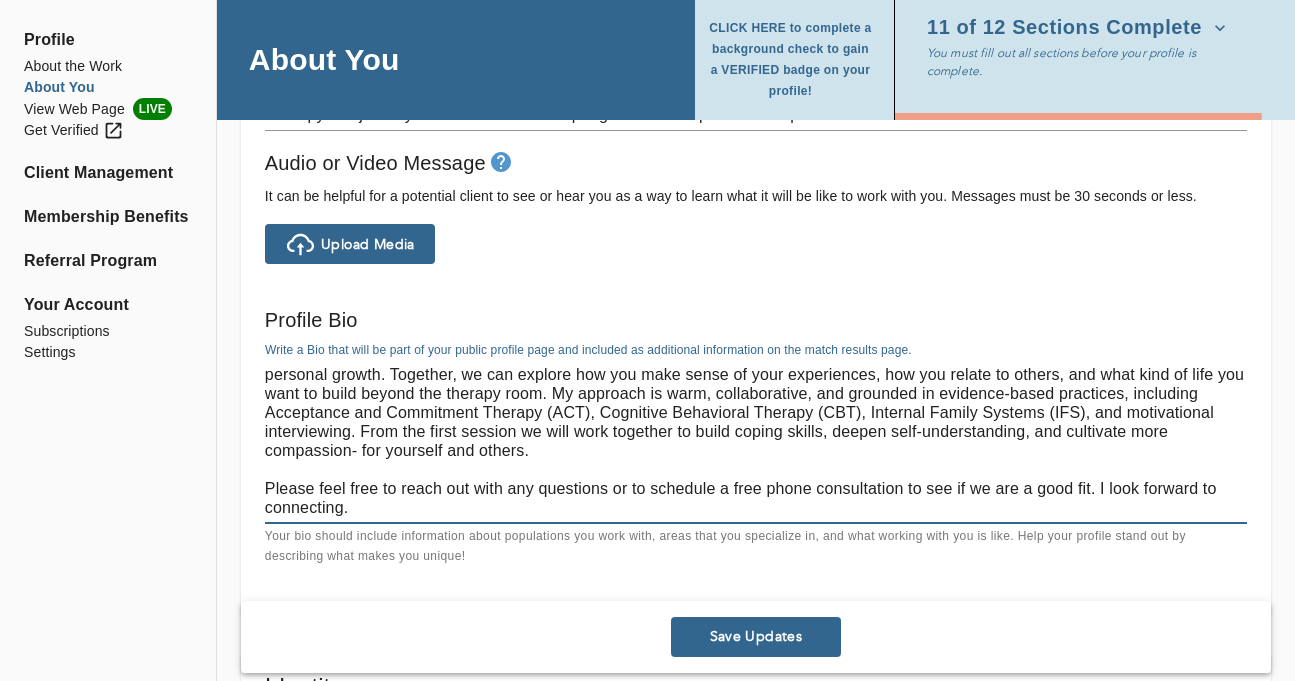 scroll, scrollTop: 0, scrollLeft: 0, axis: both 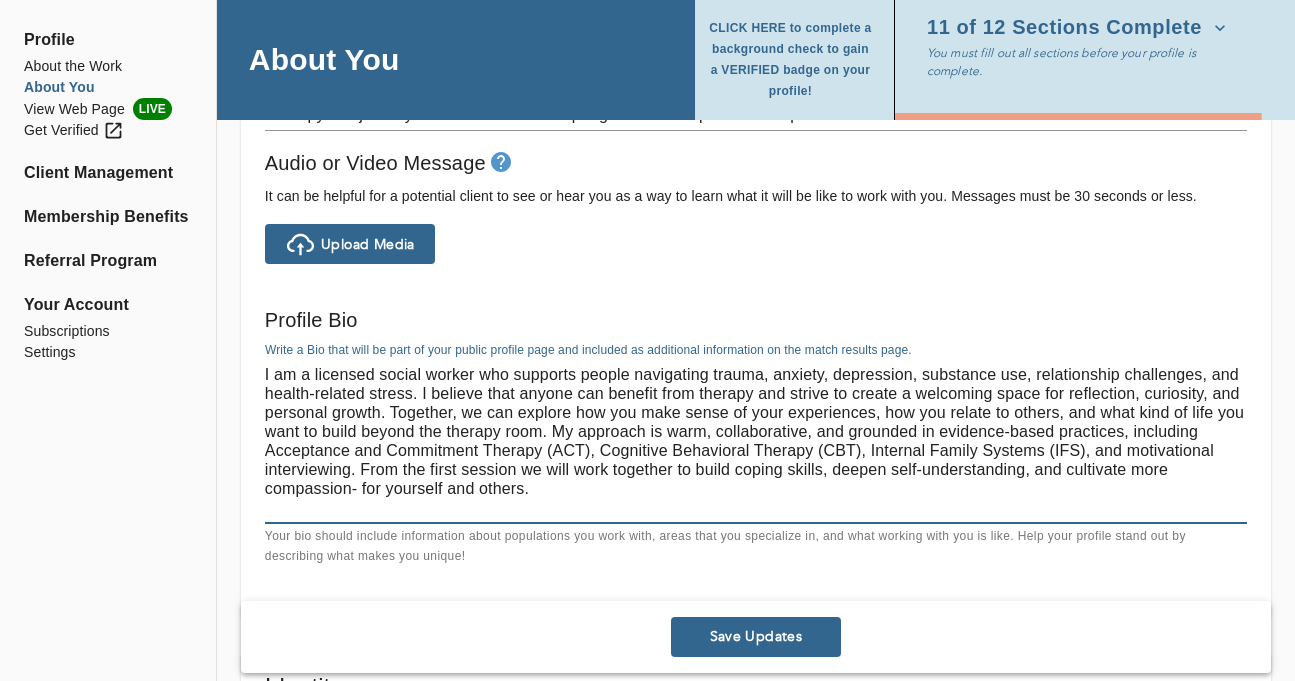 click on "I am a licensed social worker who supports people navigating trauma, anxiety, depression, substance use, relationship challenges, and health-related stress. I believe that anyone can benefit from therapy and strive to create a welcoming space for reflection, curiosity, and personal growth. Together, we can explore how you make sense of your experiences, how you relate to others, and what kind of life you want to build beyond the therapy room. My approach is warm, collaborative, and grounded in evidence-based practices, including Acceptance and Commitment Therapy (ACT), Cognitive Behavioral Therapy (CBT), Internal Family Systems (IFS), and motivational interviewing. From the first session we will work together to build coping skills, deepen self-understanding, and cultivate more compassion- for yourself and others.
Please feel free to reach out with any questions or to schedule a free phone consultation to see if we are a good fit. I look forward to connecting." at bounding box center (756, 441) 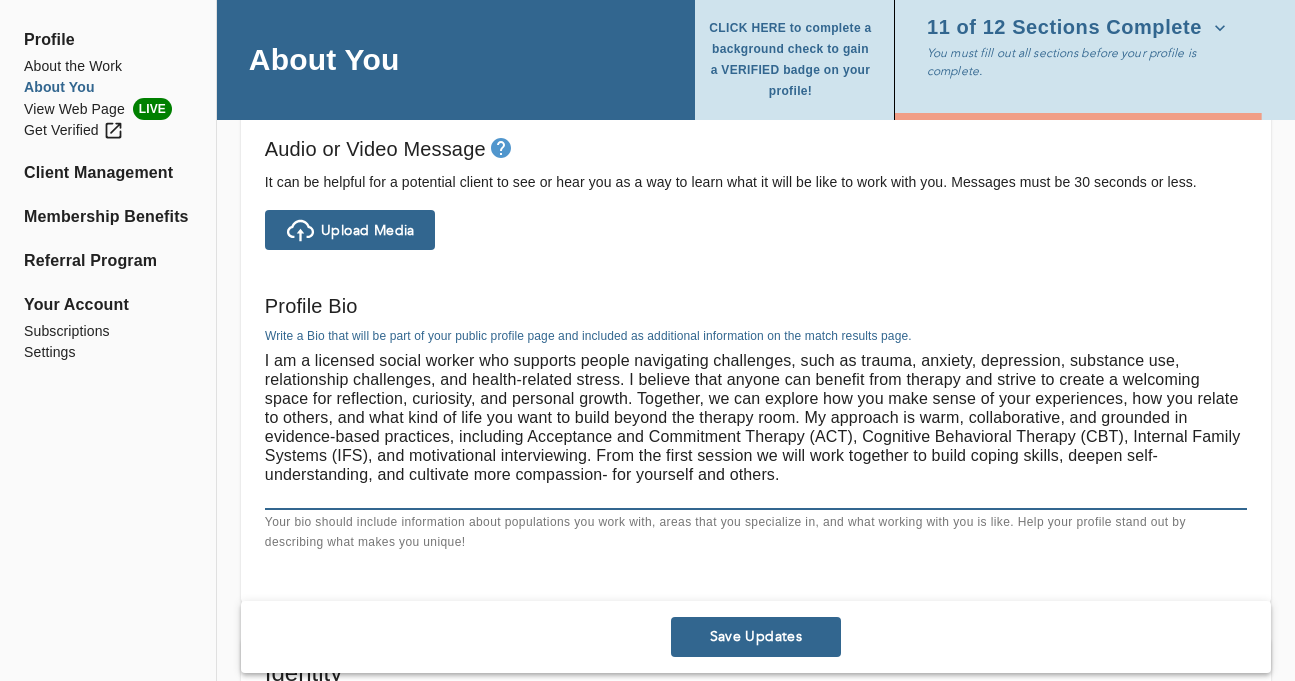 scroll, scrollTop: 1291, scrollLeft: 0, axis: vertical 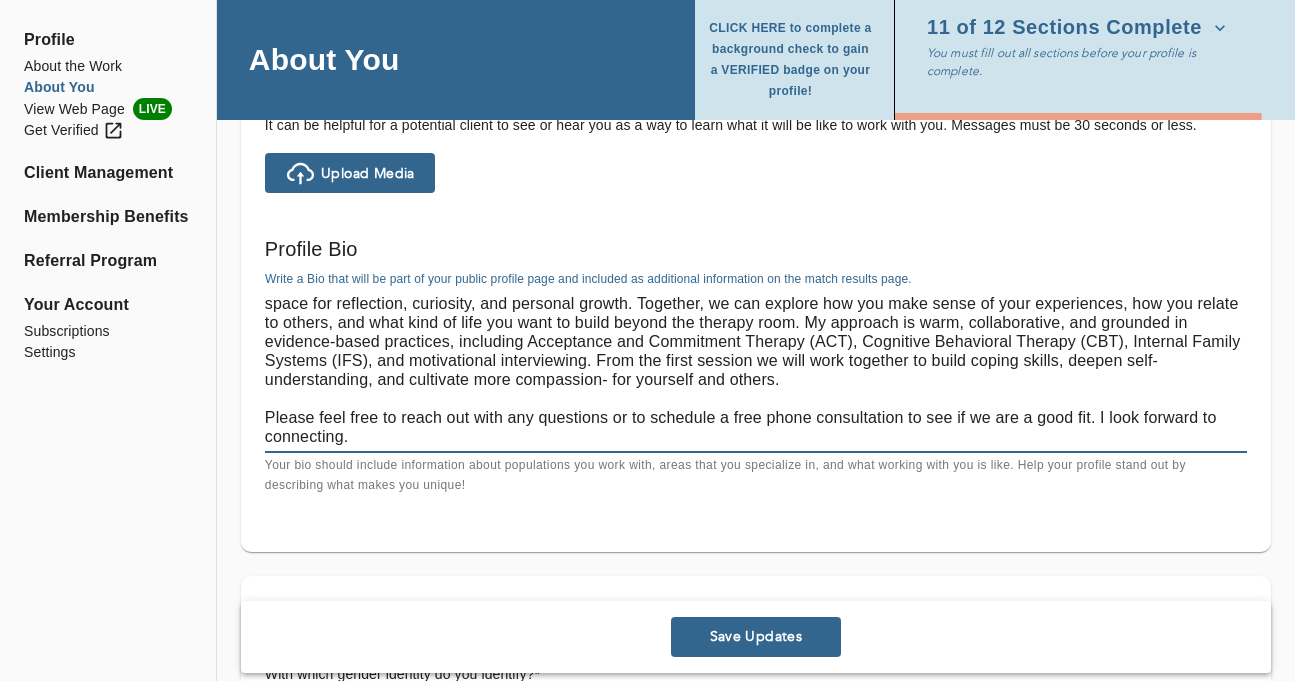 type on "I am a licensed social worker who supports people navigating challenges, such as trauma, anxiety, depression, substance use, relationship challenges, and health-related stress. I believe that anyone can benefit from therapy and strive to create a welcoming space for reflection, curiosity, and personal growth. Together, we can explore how you make sense of your experiences, how you relate to others, and what kind of life you want to build beyond the therapy room. My approach is warm, collaborative, and grounded in evidence-based practices, including Acceptance and Commitment Therapy (ACT), Cognitive Behavioral Therapy (CBT), Internal Family Systems (IFS), and motivational interviewing. From the first session we will work together to build coping skills, deepen self-understanding, and cultivate more compassion- for yourself and others.
Please feel free to reach out with any questions or to schedule a free phone consultation to see if we are a good fit. I look forward to connecting." 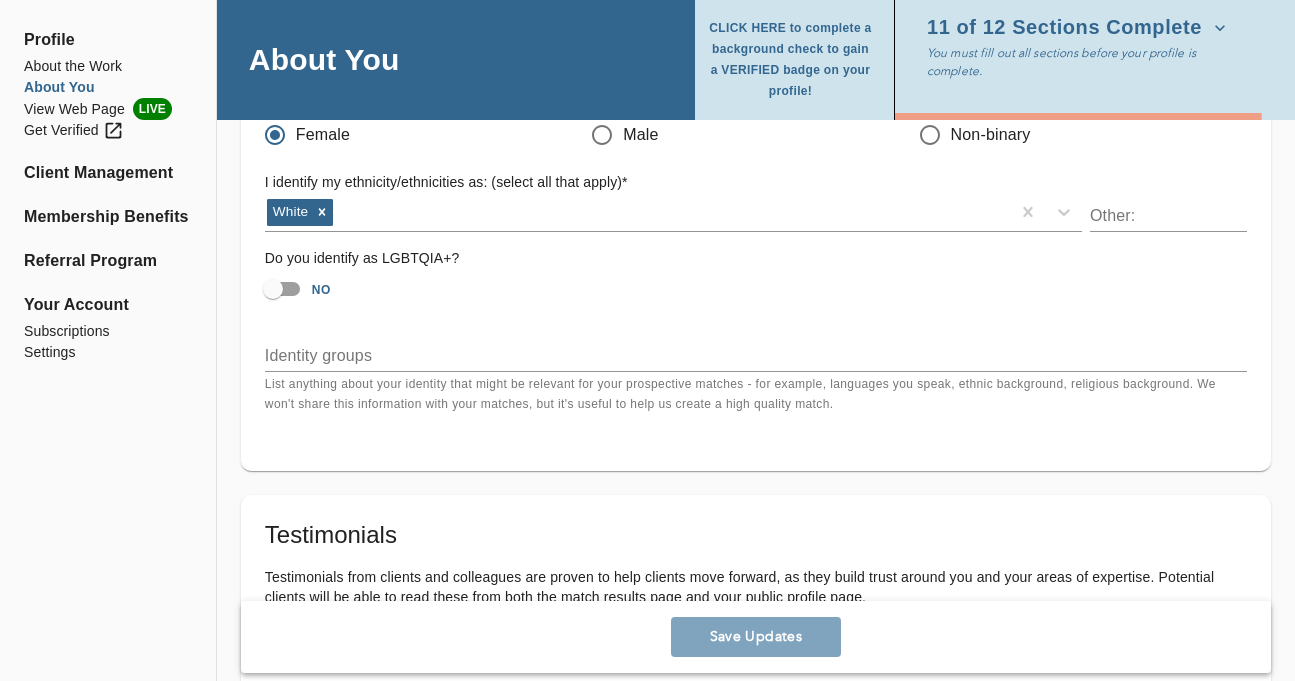 scroll, scrollTop: 2856, scrollLeft: 0, axis: vertical 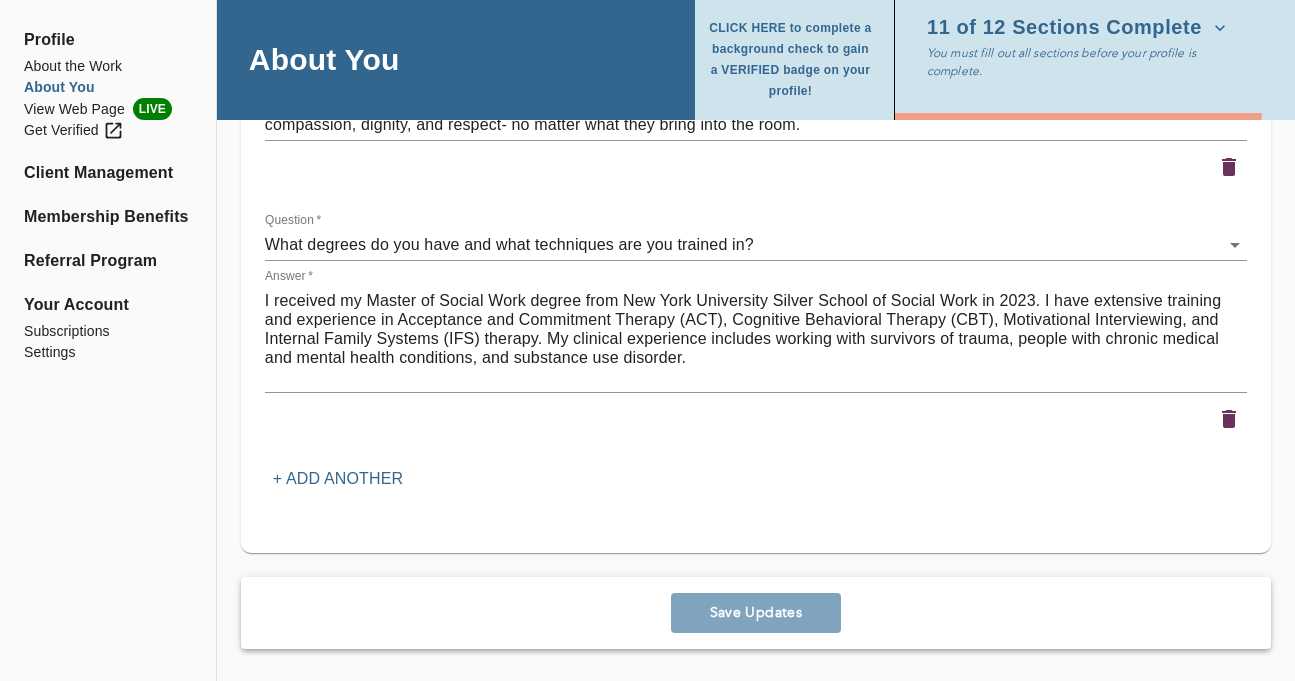 click on "11 of 12 Sections Complete" at bounding box center [1076, 28] 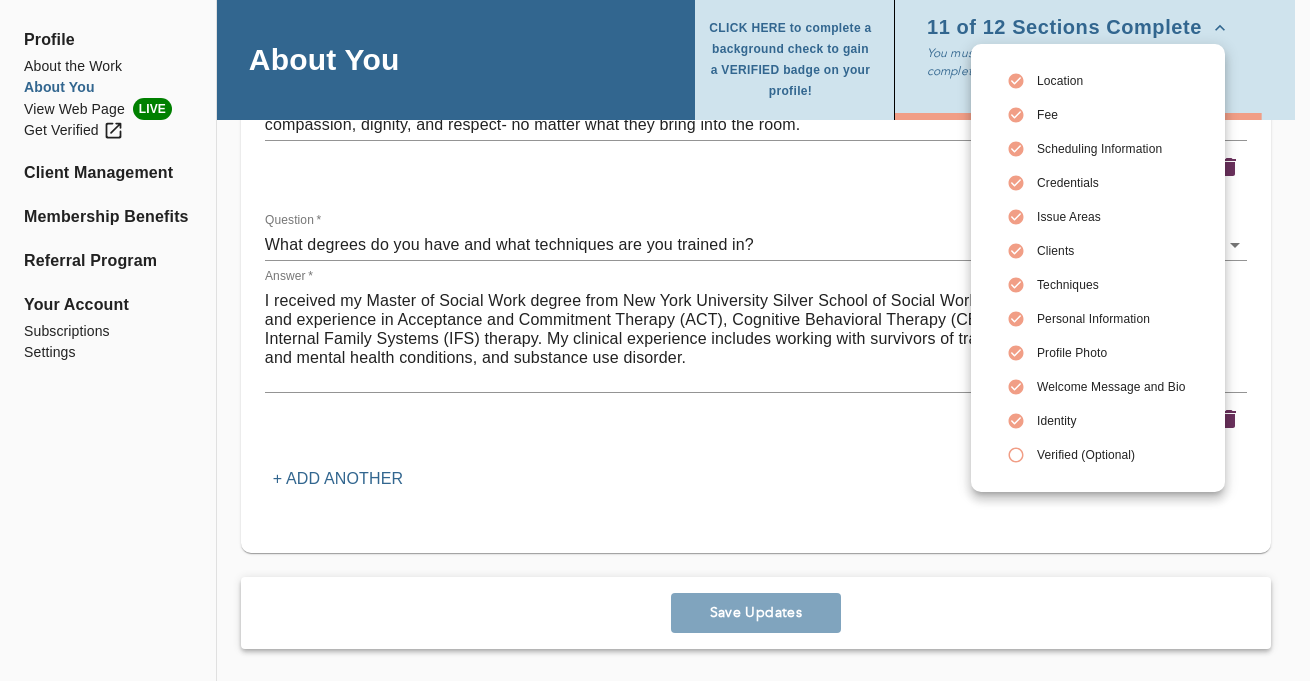 click on "Verified (Optional)" at bounding box center (1111, 455) 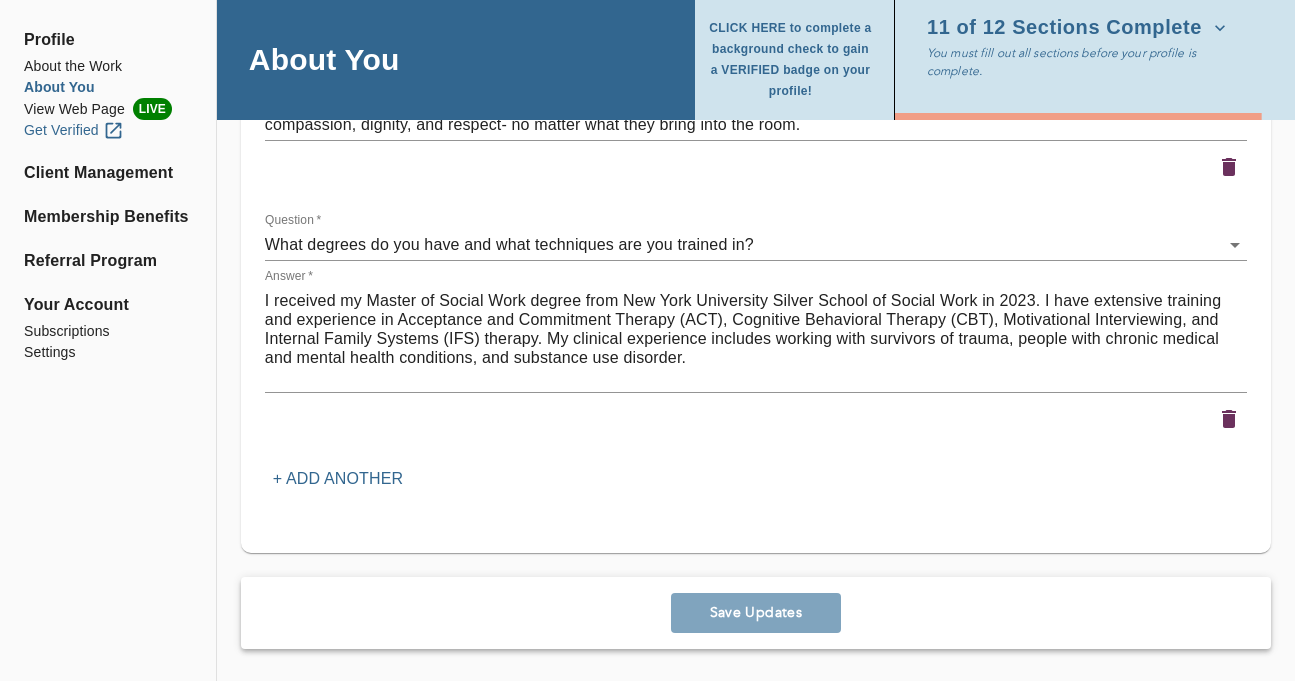 click on "Get Verified" at bounding box center [74, 130] 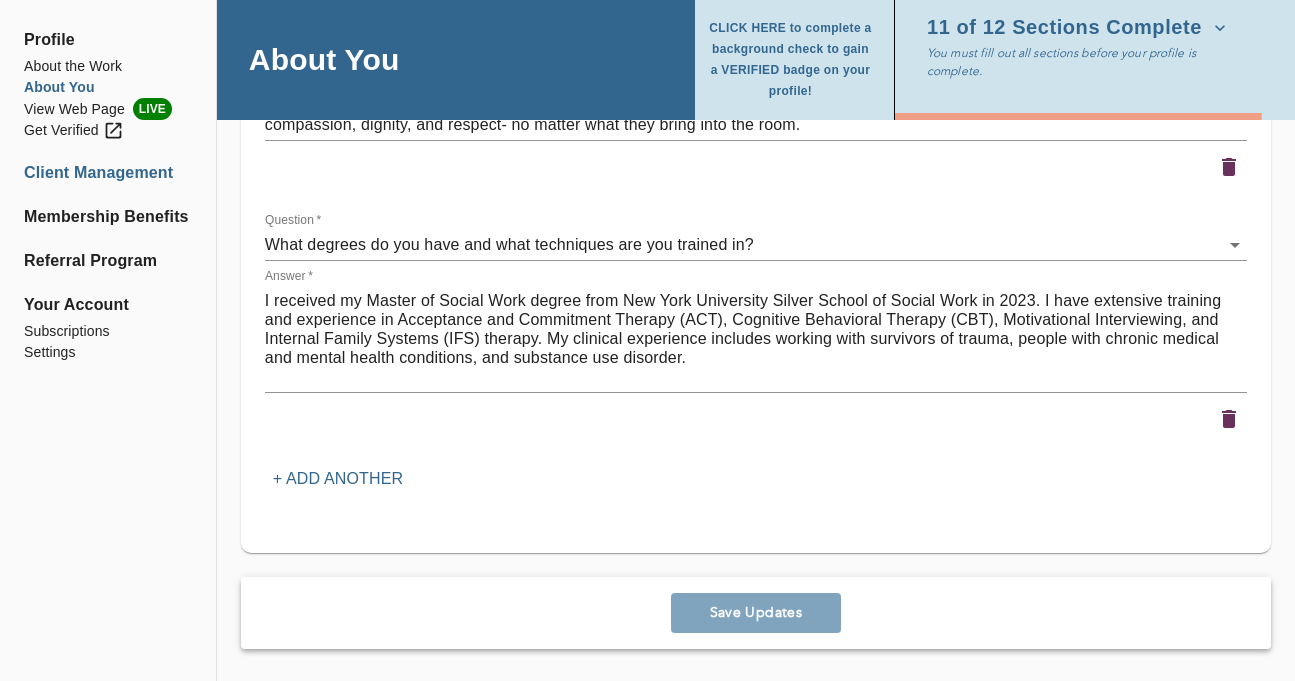 click on "Client Management" at bounding box center [108, 173] 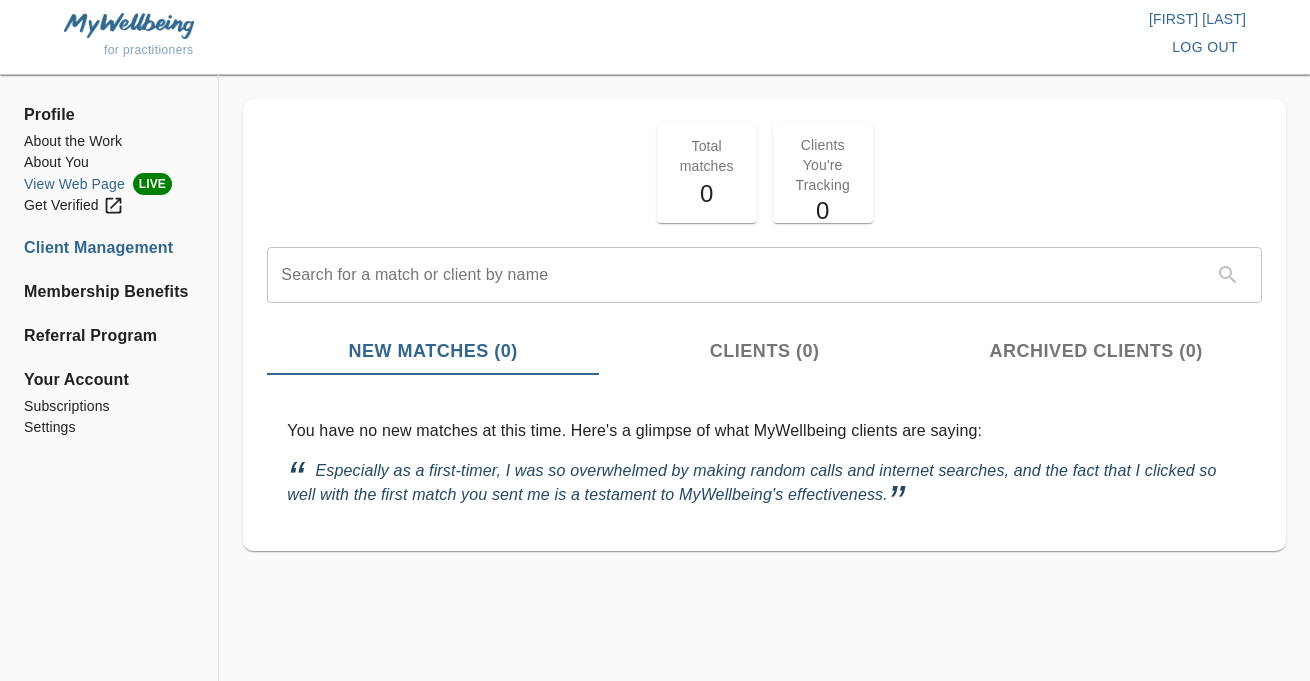 click on "View Web Page LIVE" at bounding box center (109, 184) 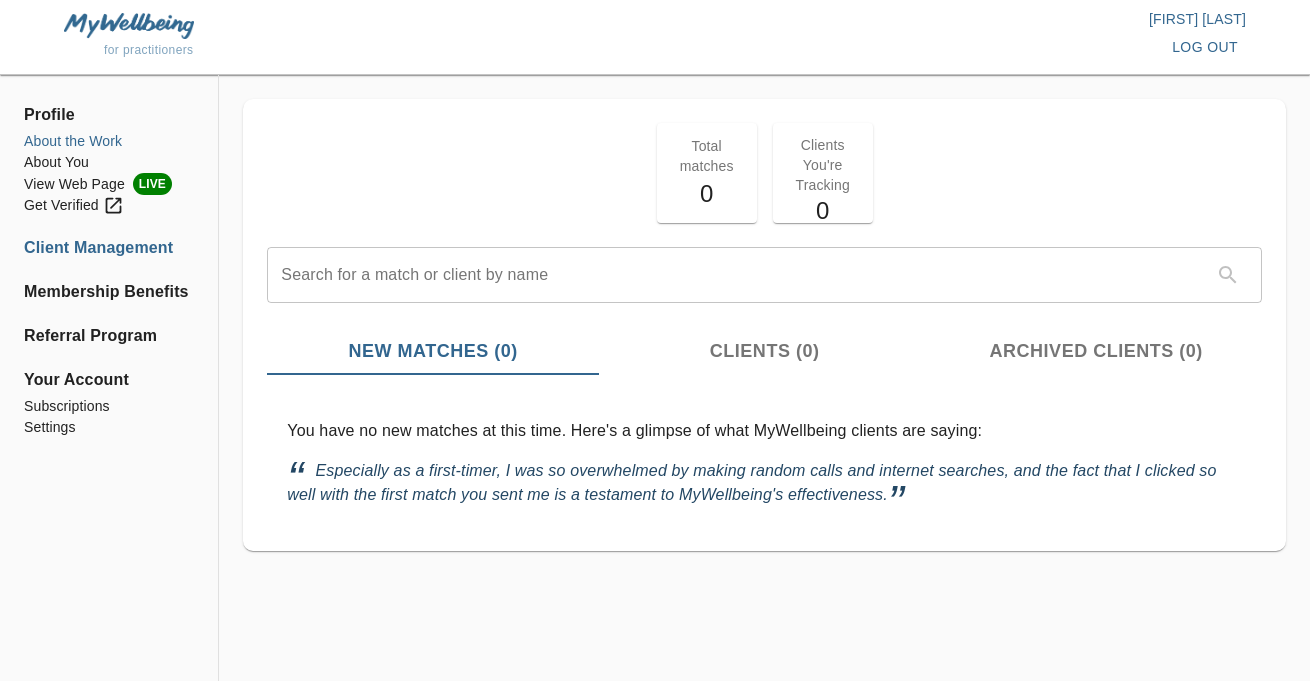 click on "About the Work" at bounding box center [109, 141] 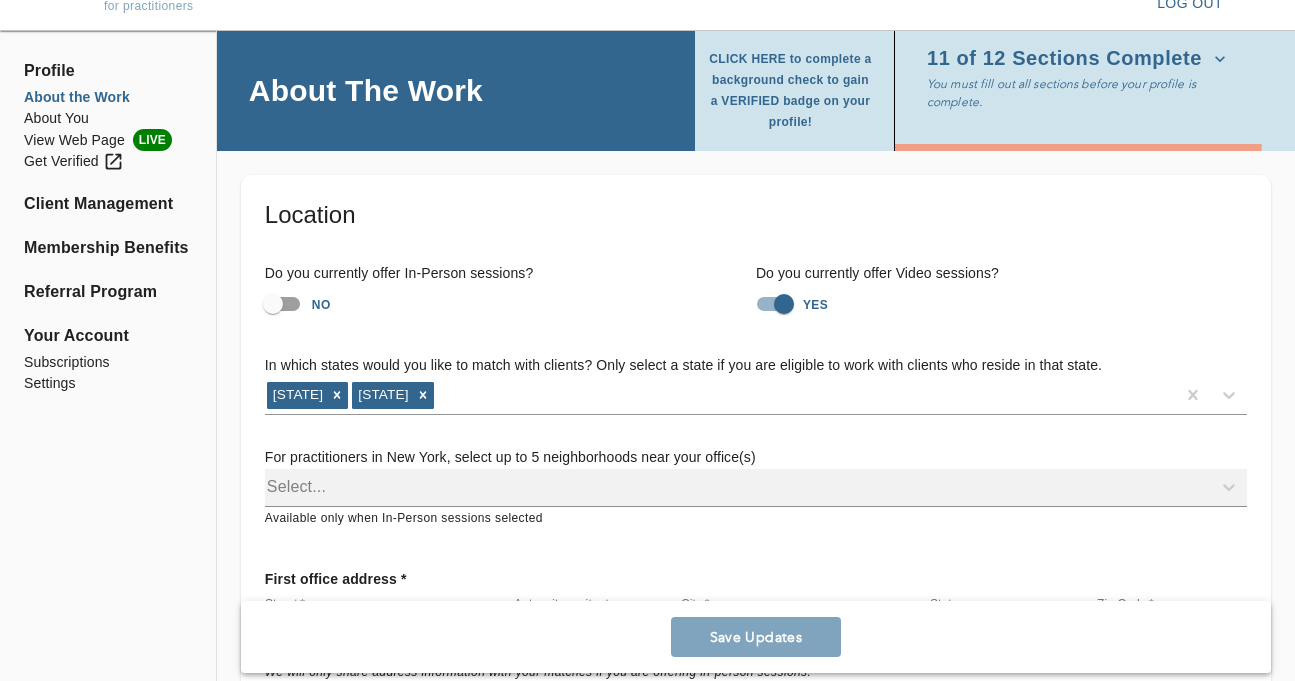 scroll, scrollTop: 0, scrollLeft: 0, axis: both 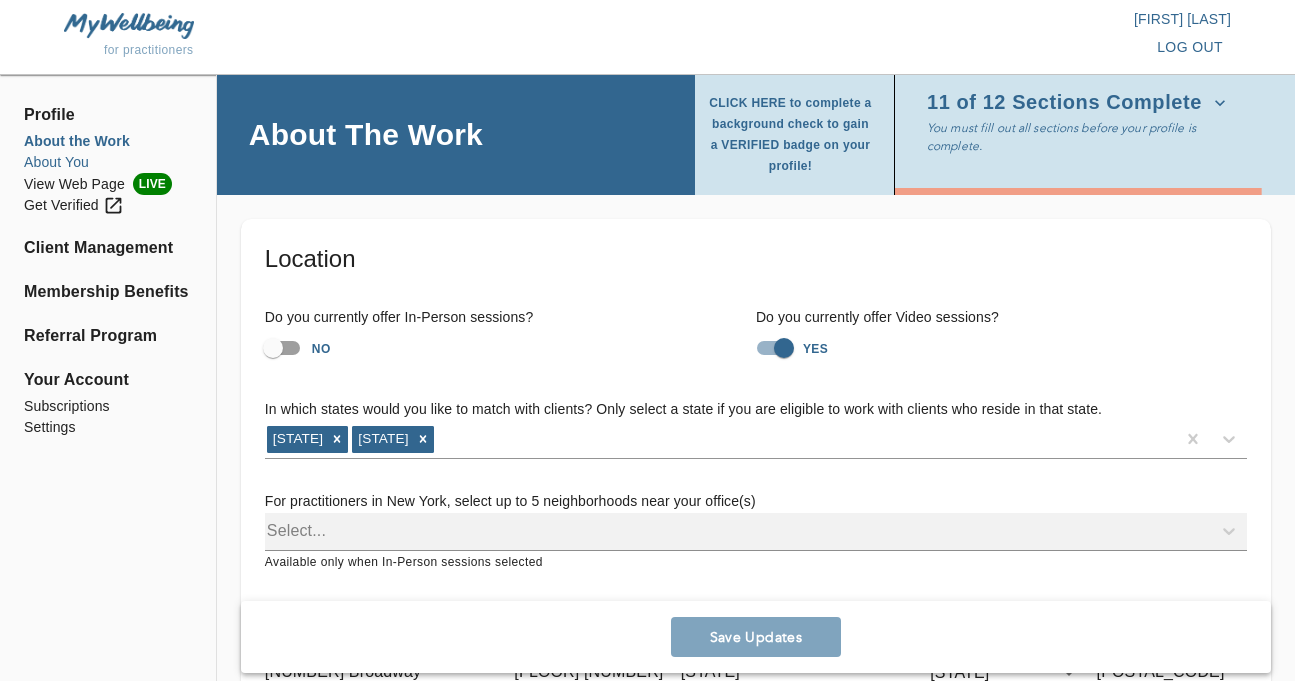 click on "About You" at bounding box center [108, 162] 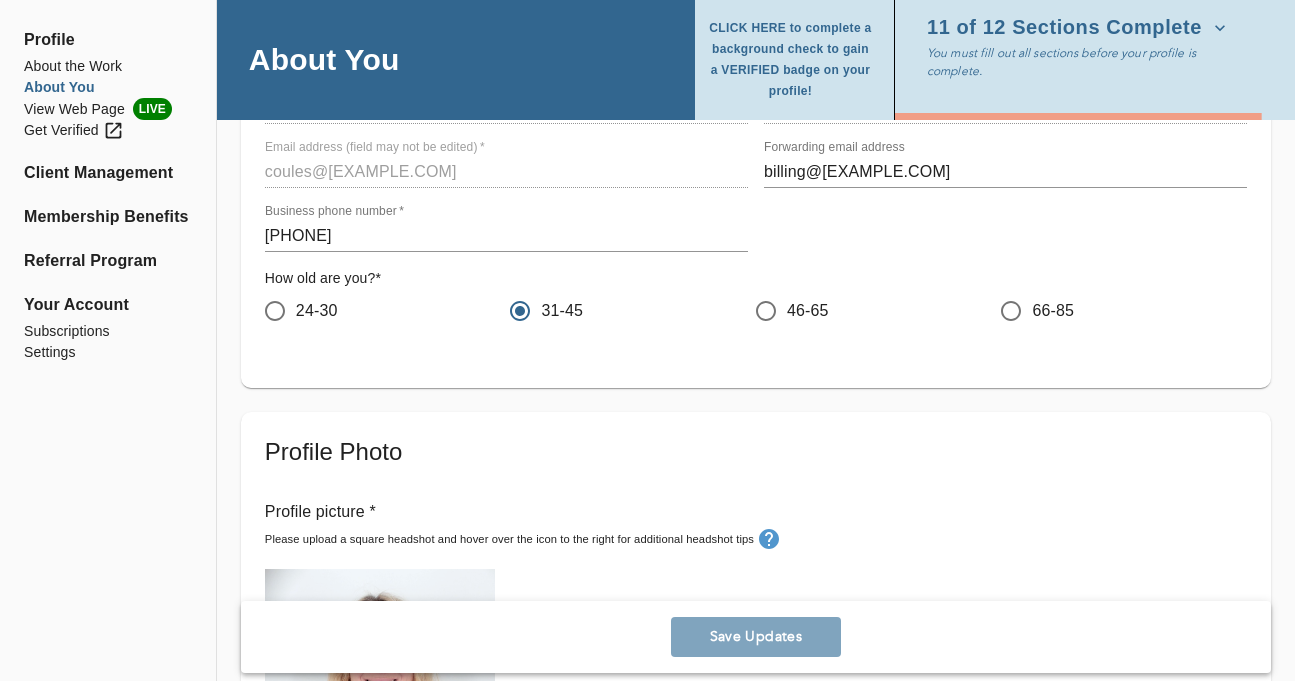 scroll, scrollTop: 265, scrollLeft: 0, axis: vertical 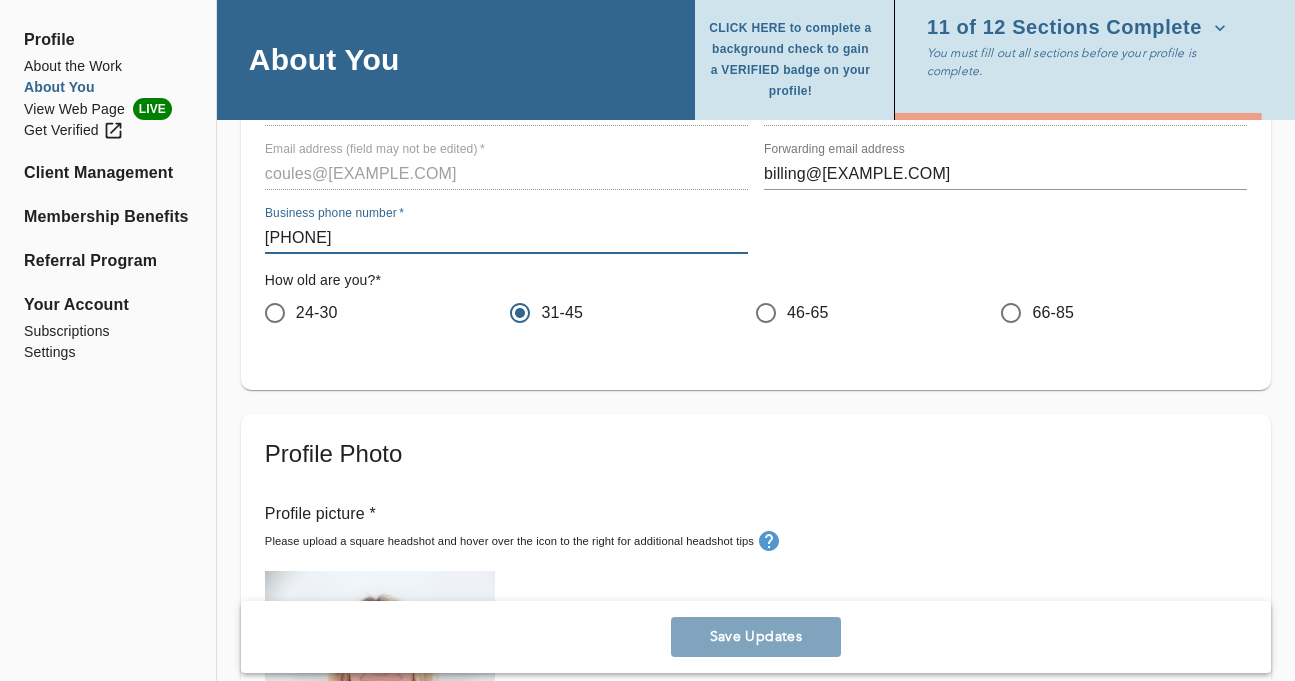 drag, startPoint x: 400, startPoint y: 237, endPoint x: 250, endPoint y: 220, distance: 150.96027 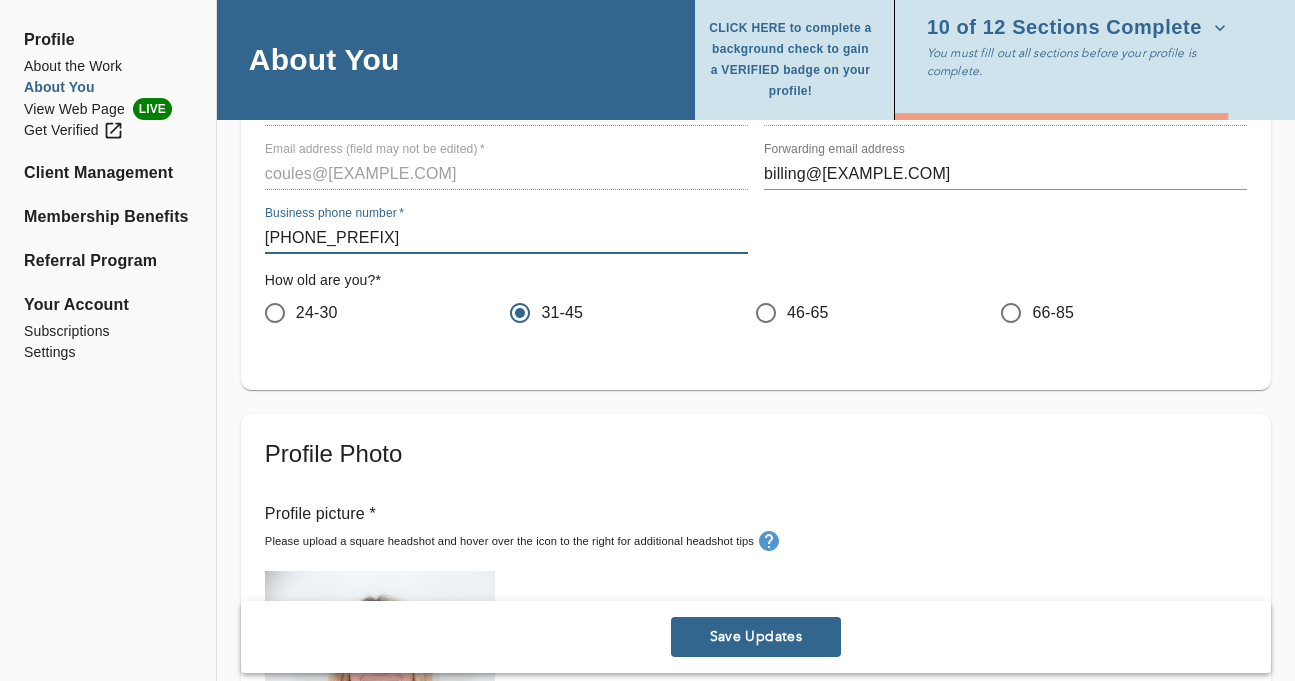 type on "[PHONE]" 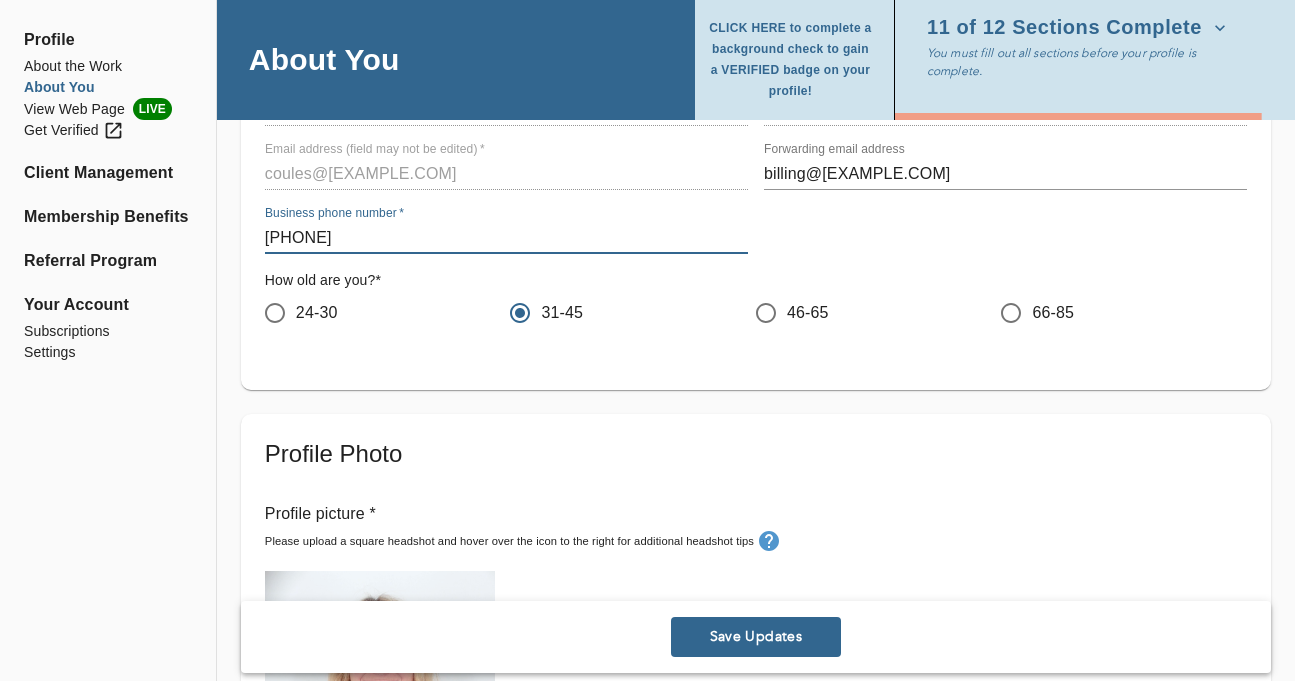 click on "How old are you?  * 24-30 31-45 46-65 66-85" at bounding box center [756, 302] 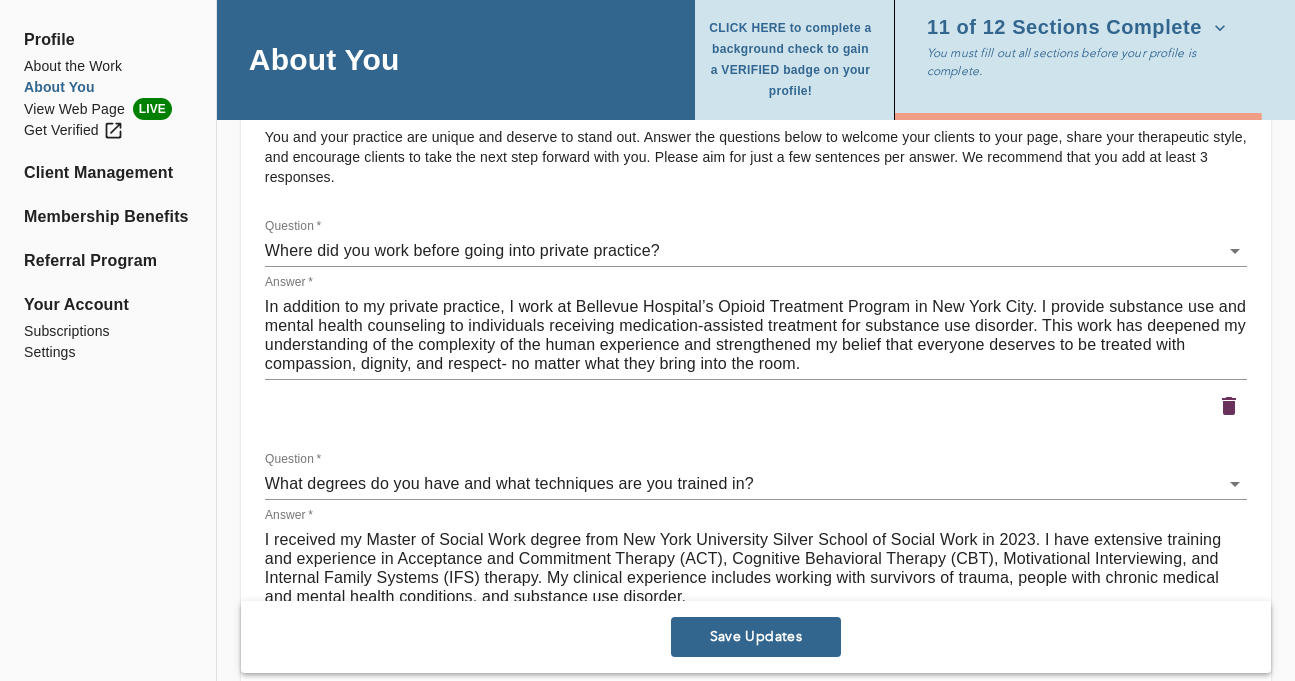 scroll, scrollTop: 2856, scrollLeft: 0, axis: vertical 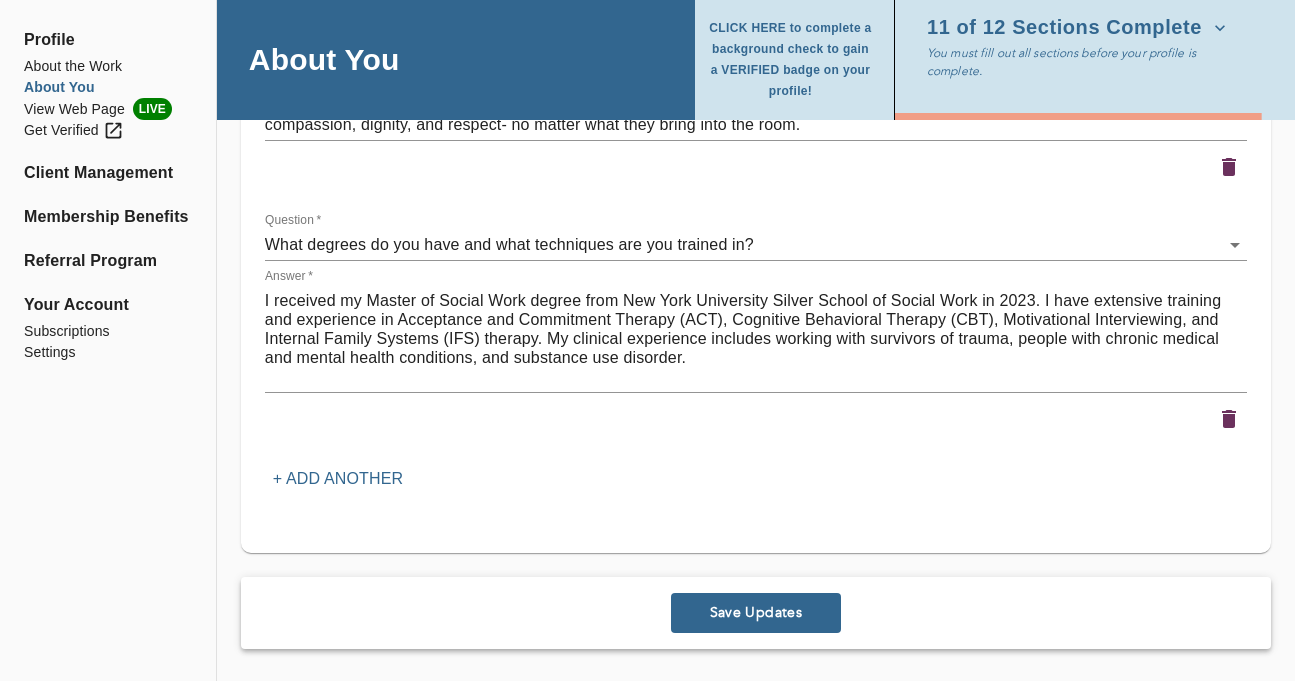 click on "Save Updates" at bounding box center (756, 612) 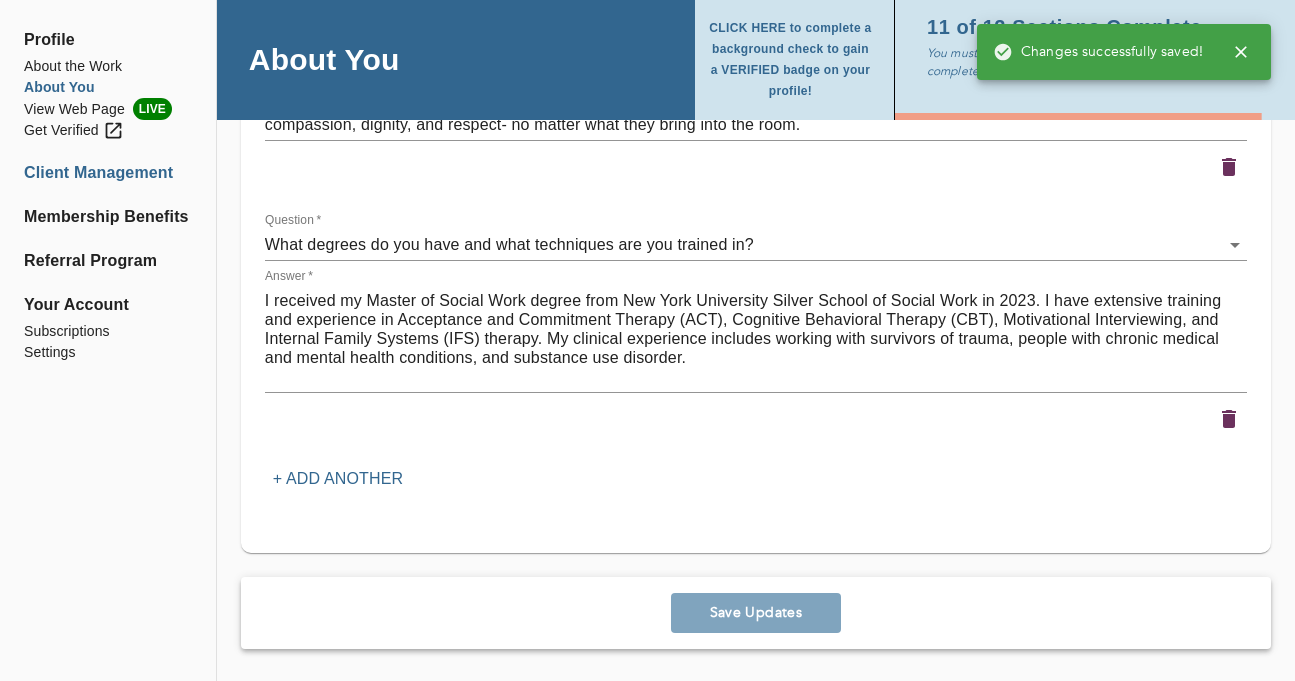 click on "Client Management" at bounding box center [108, 173] 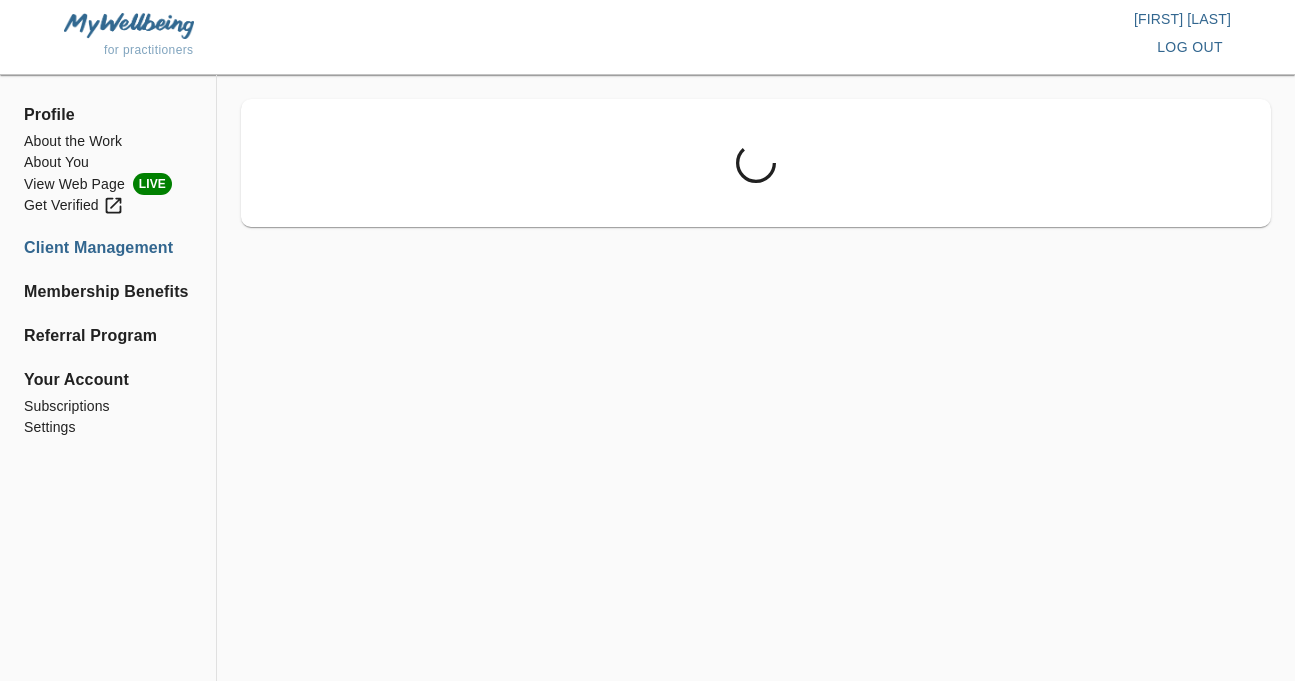 scroll, scrollTop: 0, scrollLeft: 0, axis: both 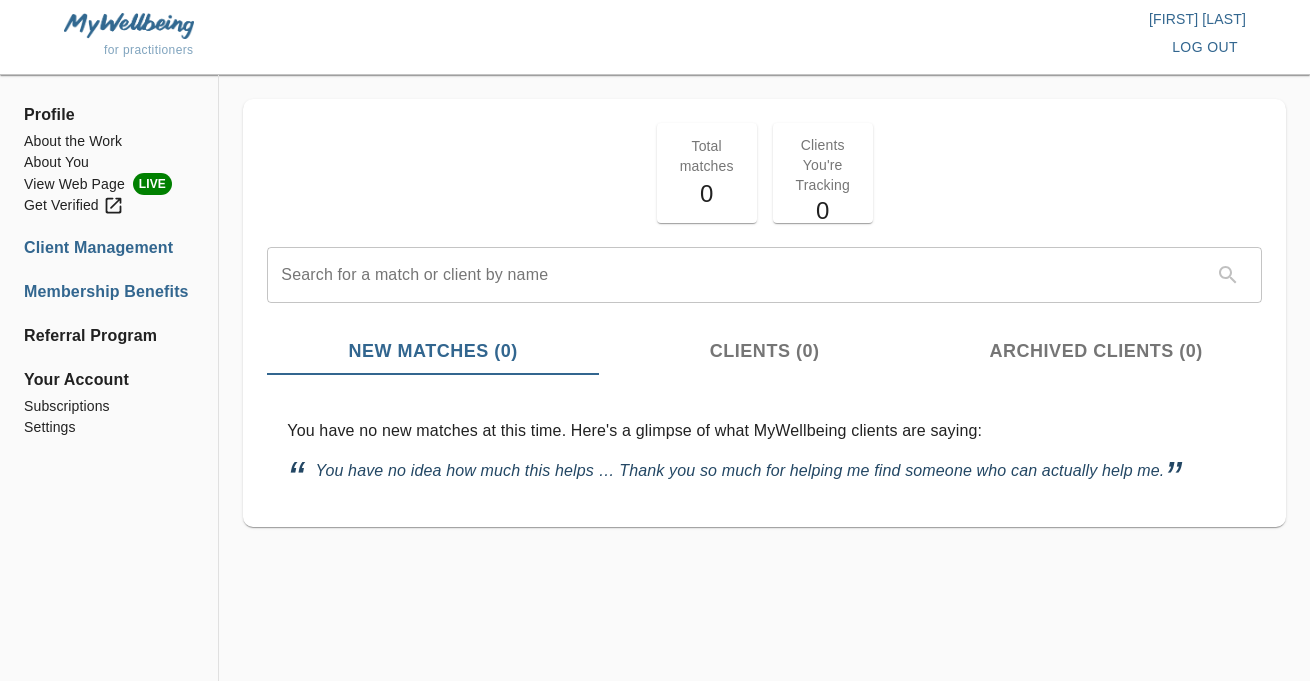 click on "Membership Benefits" at bounding box center (109, 292) 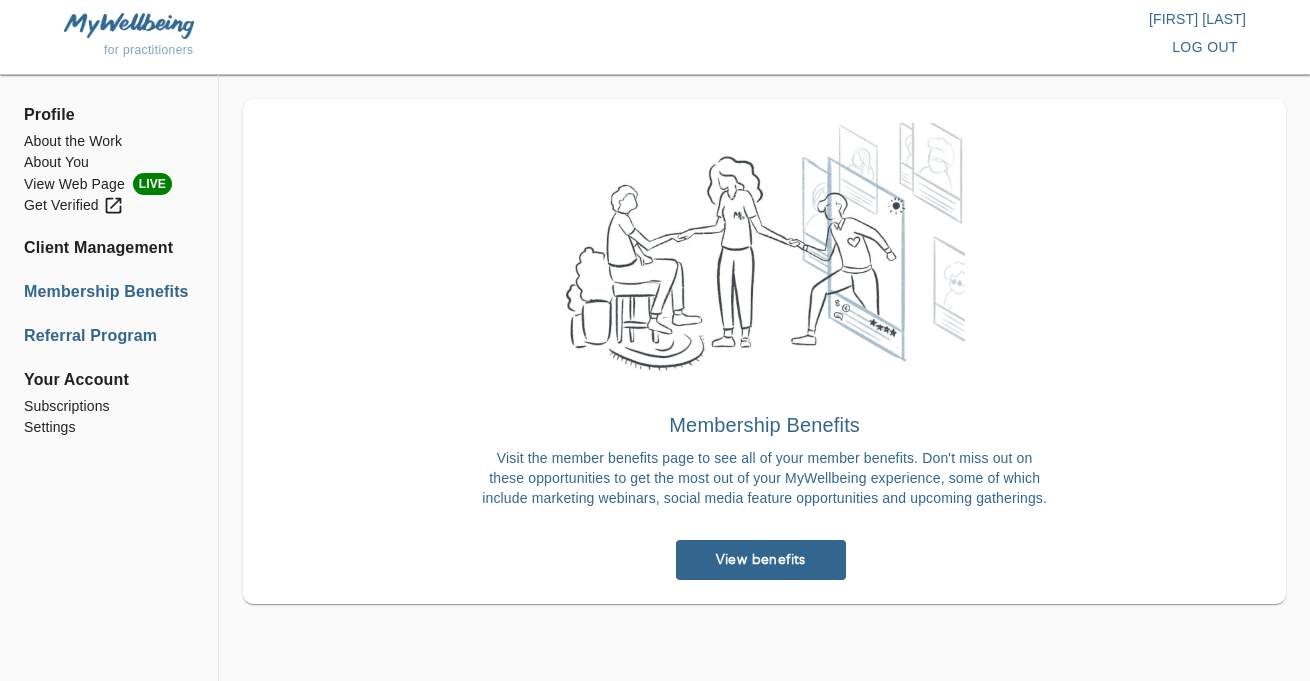 click on "Referral Program" at bounding box center [109, 336] 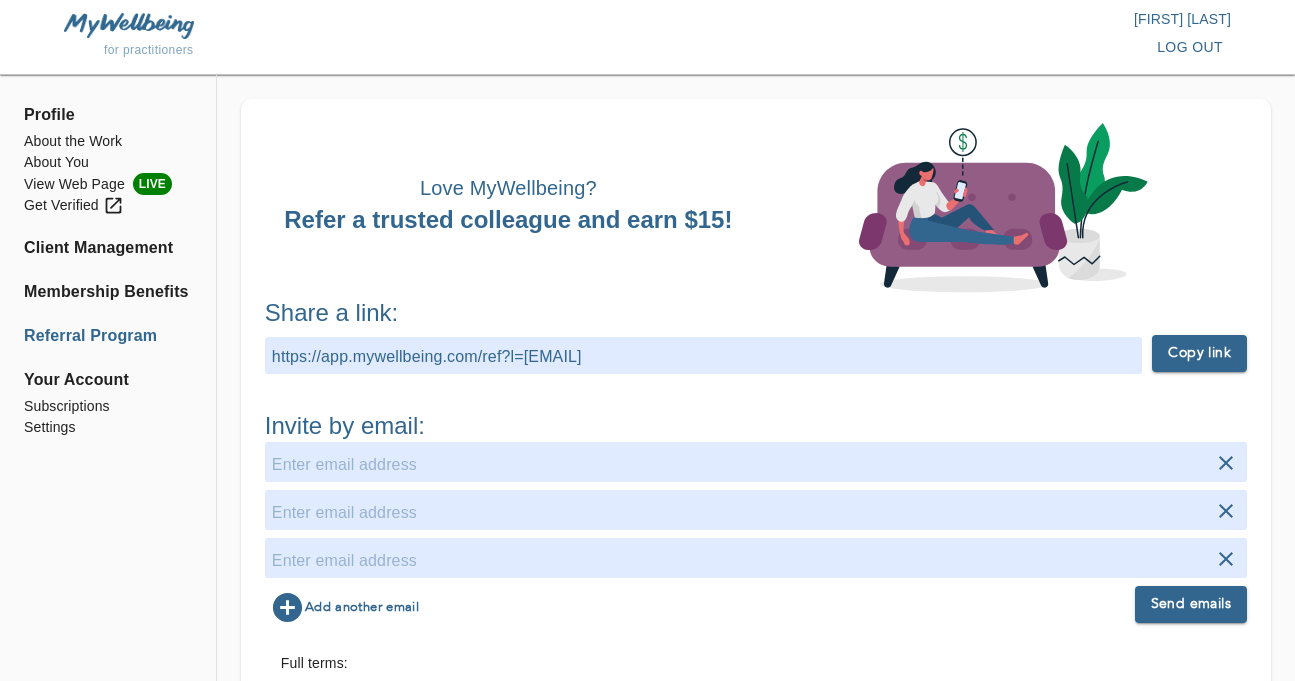 scroll, scrollTop: 228, scrollLeft: 0, axis: vertical 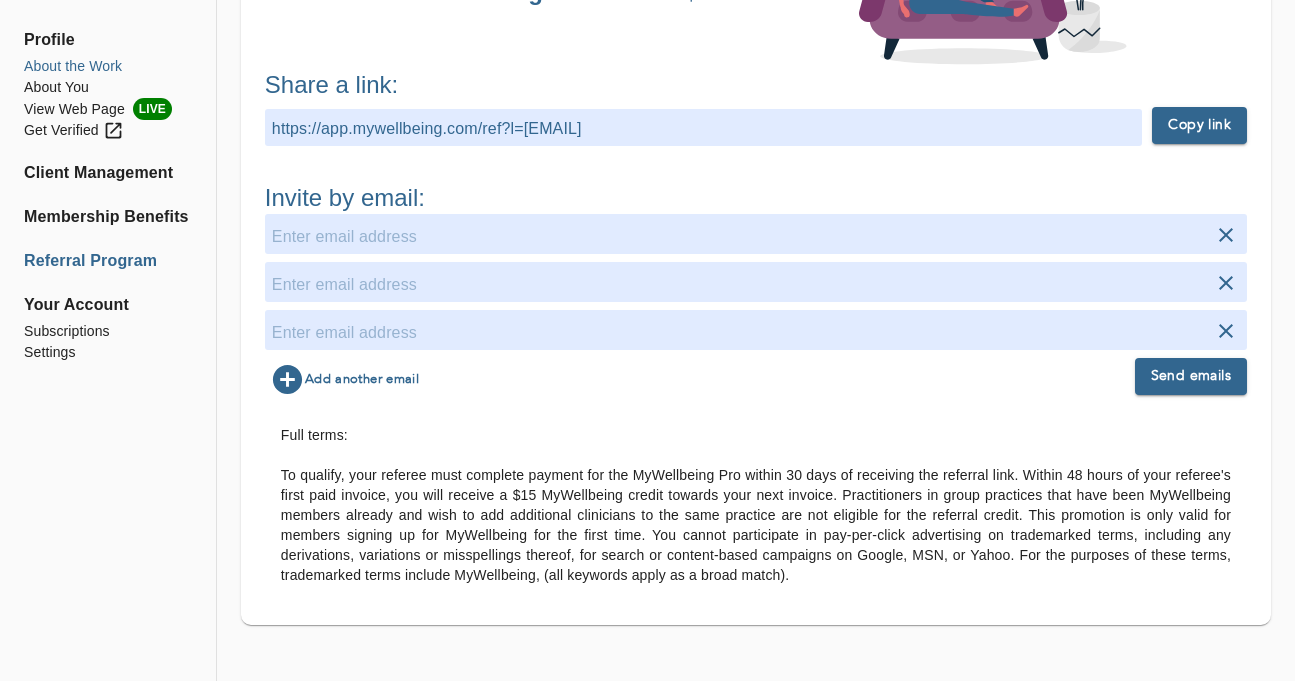 click on "About the Work" at bounding box center (108, 66) 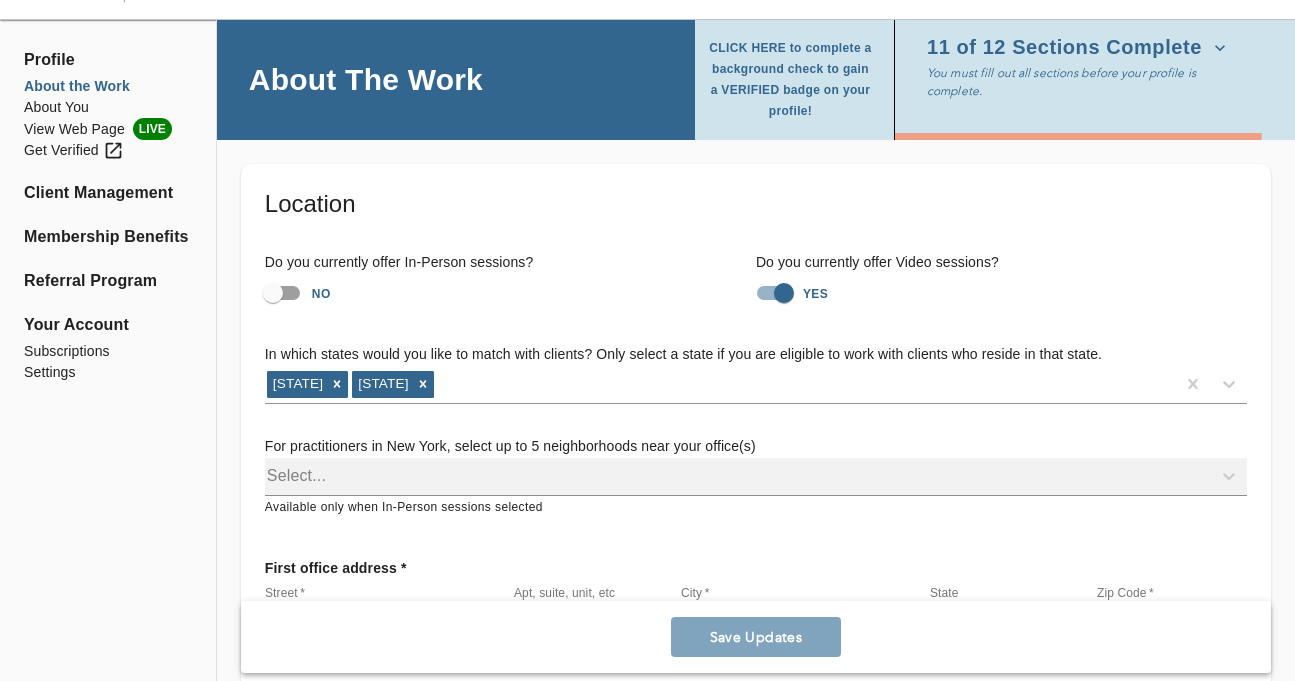 scroll, scrollTop: 0, scrollLeft: 0, axis: both 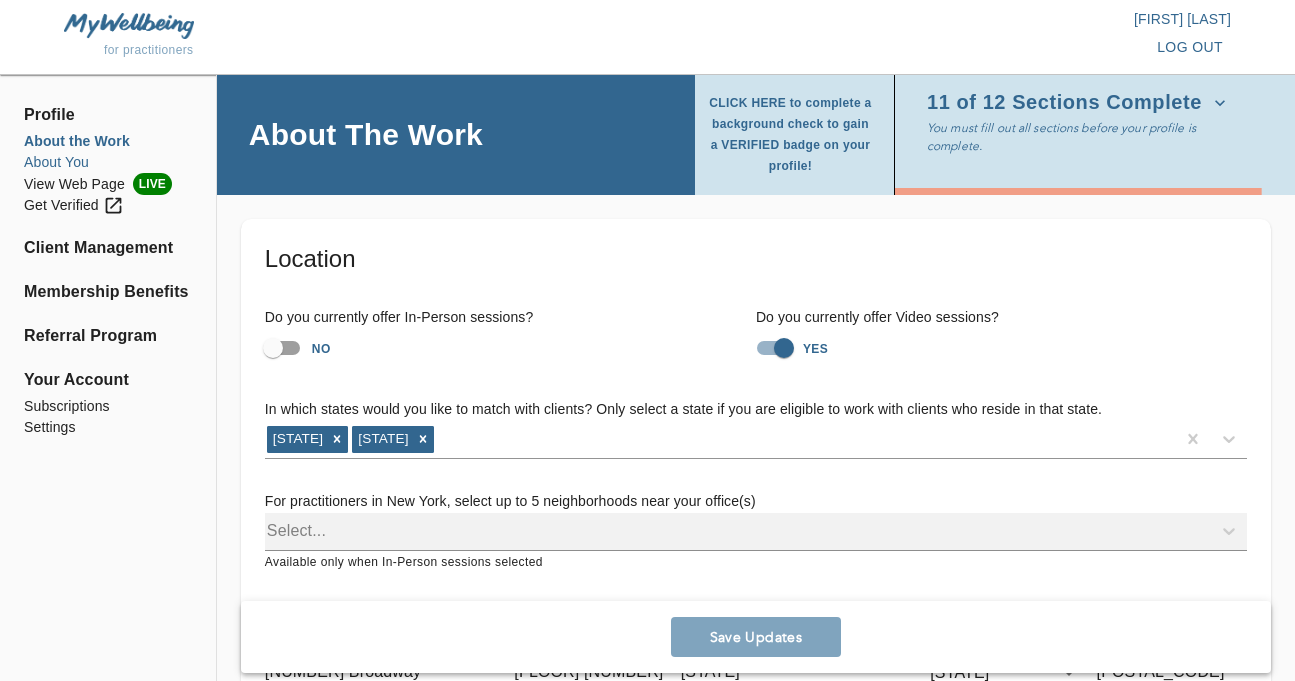click on "About You" at bounding box center (108, 162) 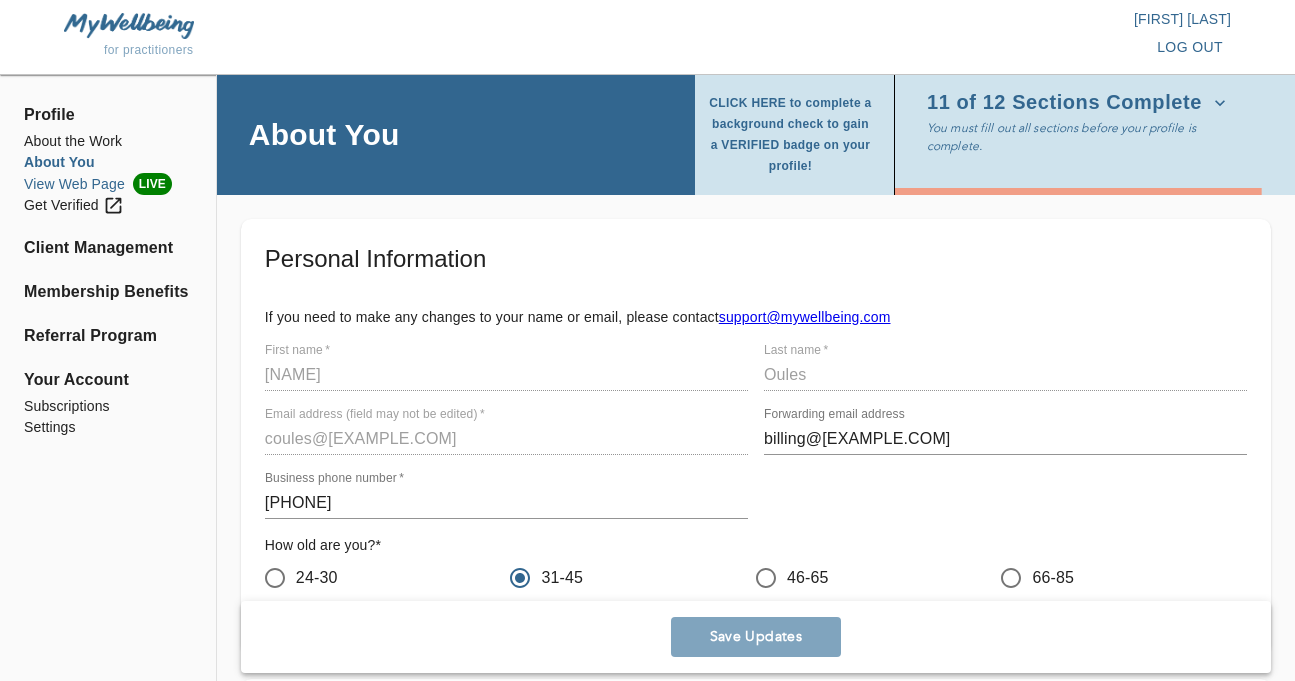 click on "View Web Page LIVE" at bounding box center [108, 184] 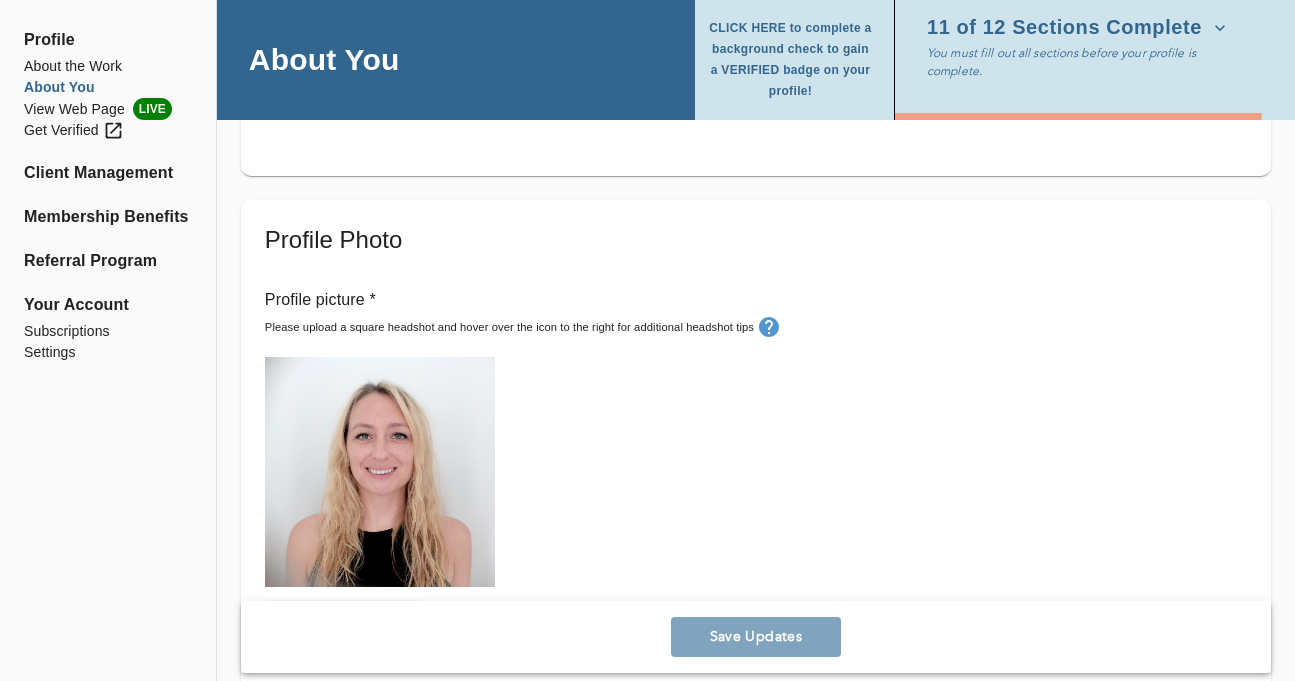 scroll, scrollTop: 478, scrollLeft: 0, axis: vertical 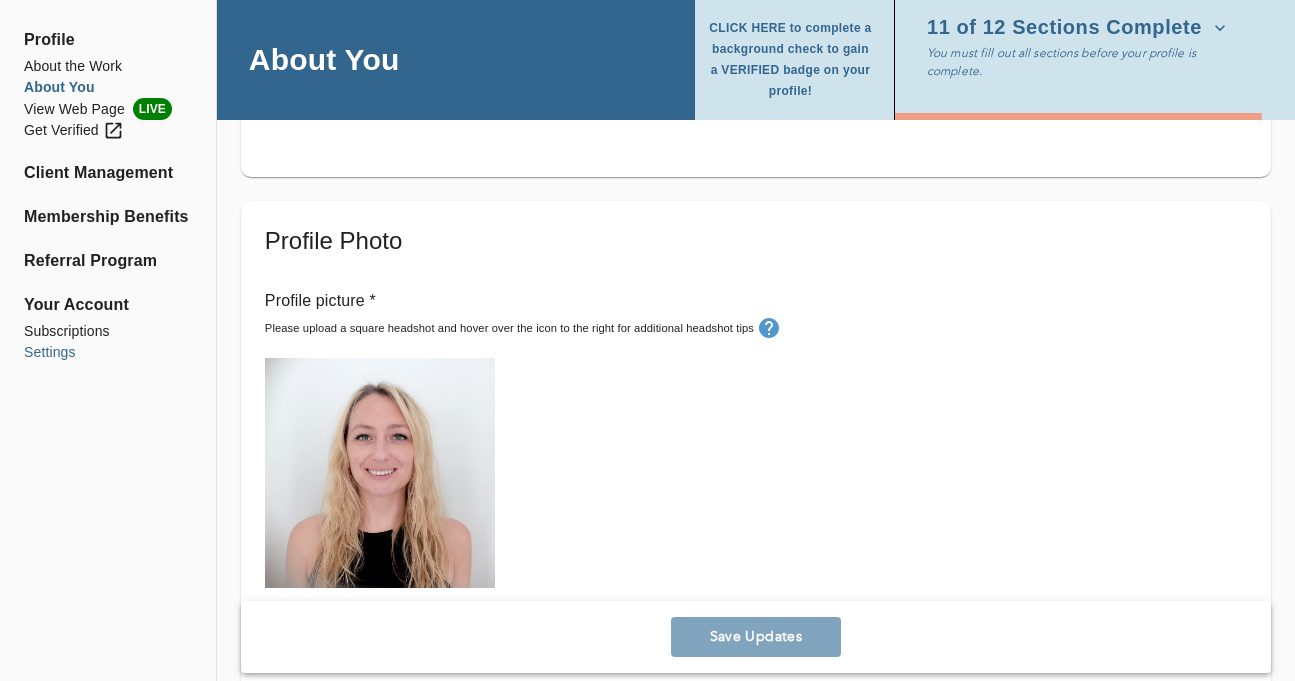 click on "Settings" at bounding box center [108, 352] 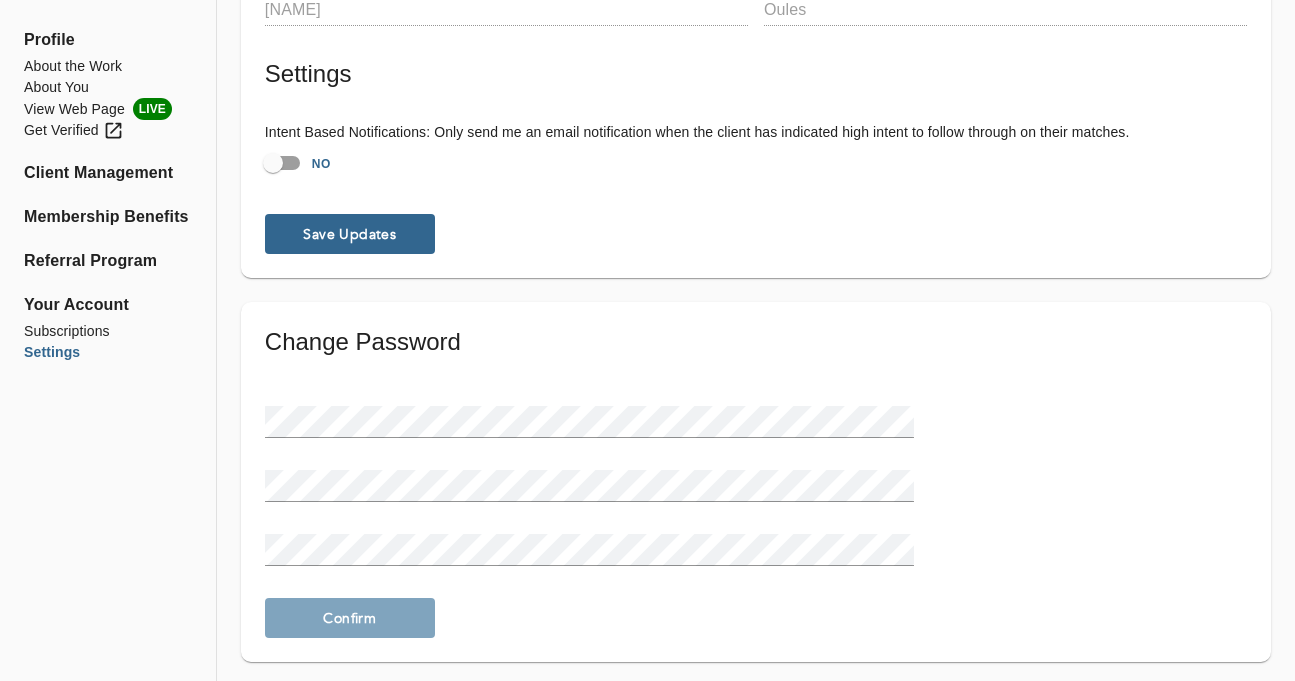 type 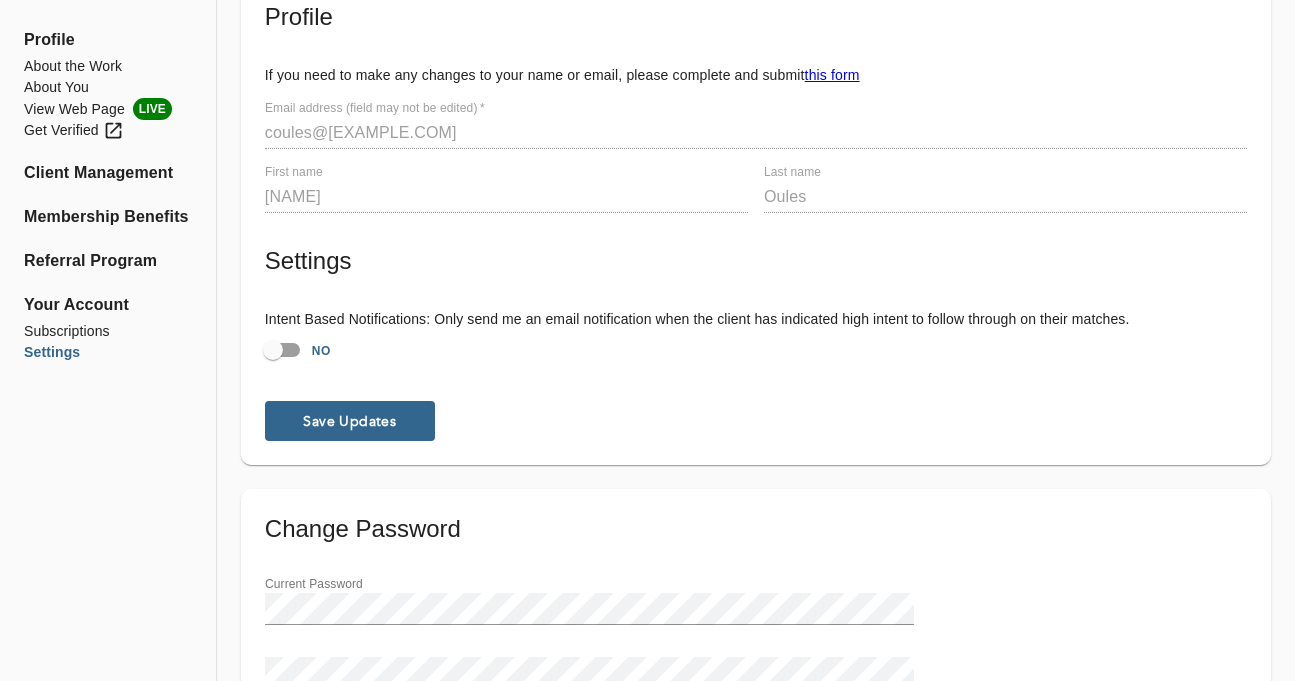 scroll, scrollTop: 0, scrollLeft: 0, axis: both 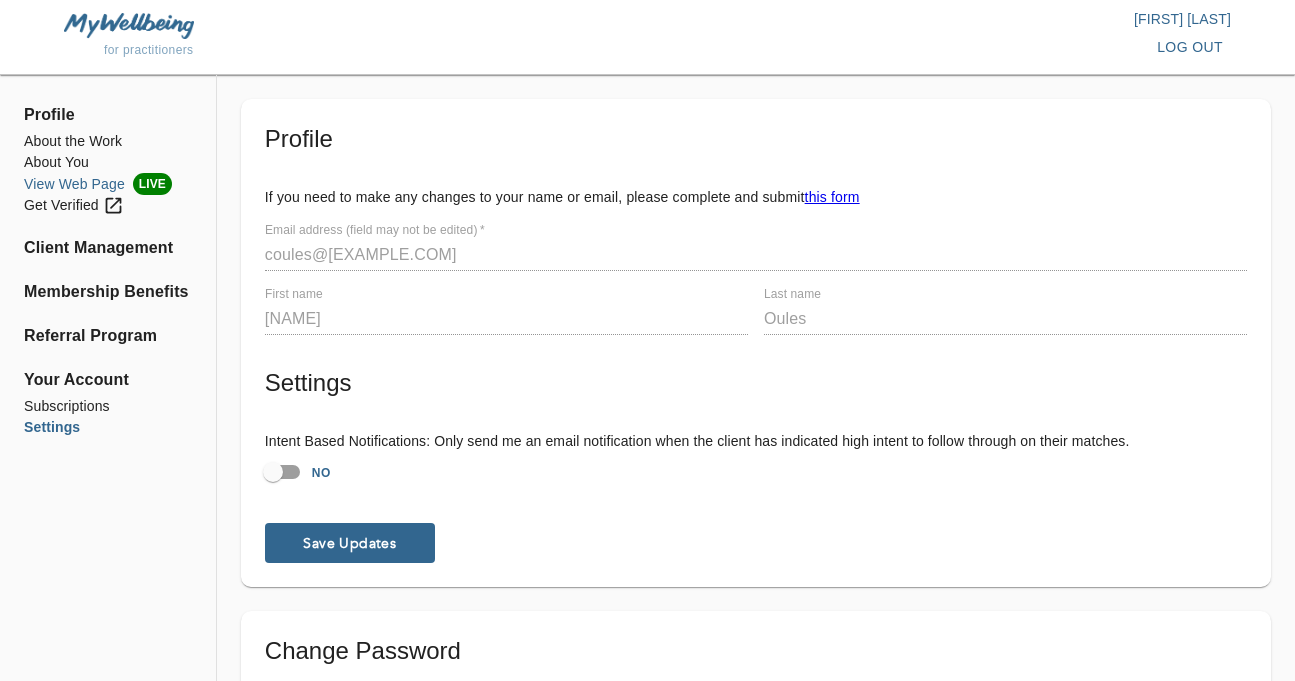 click on "View Web Page LIVE" at bounding box center [108, 184] 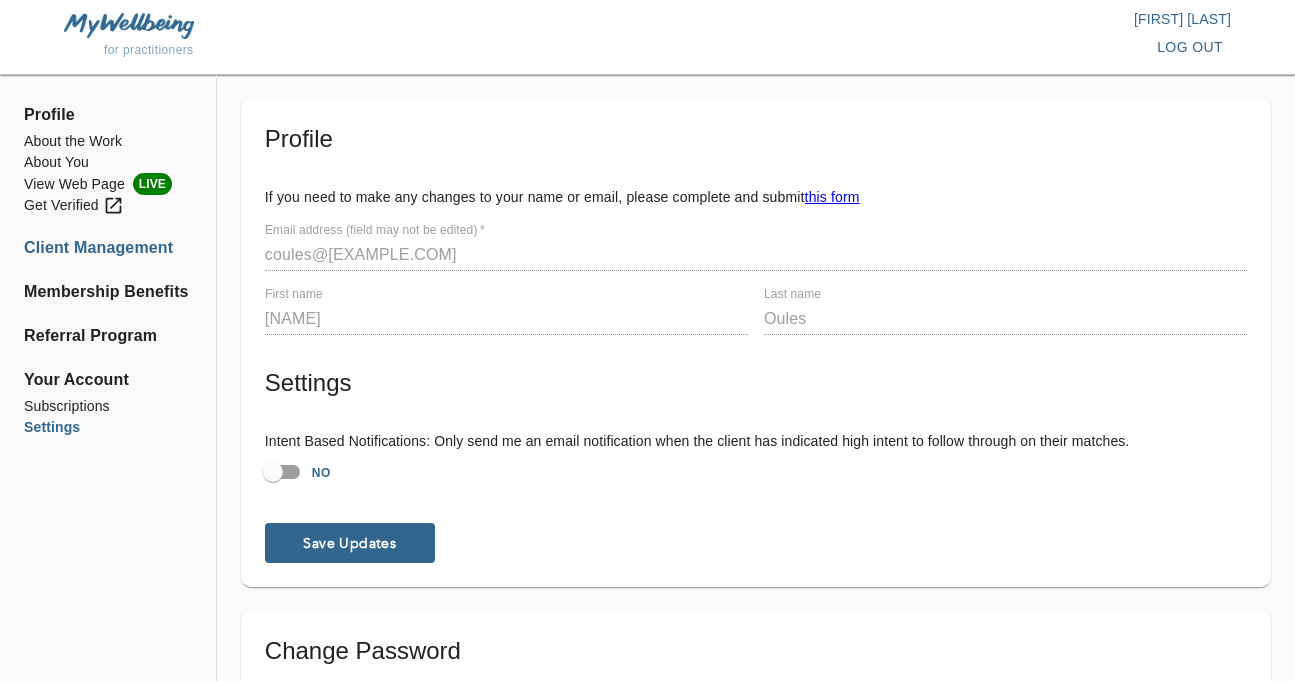 click on "Client Management" at bounding box center [108, 248] 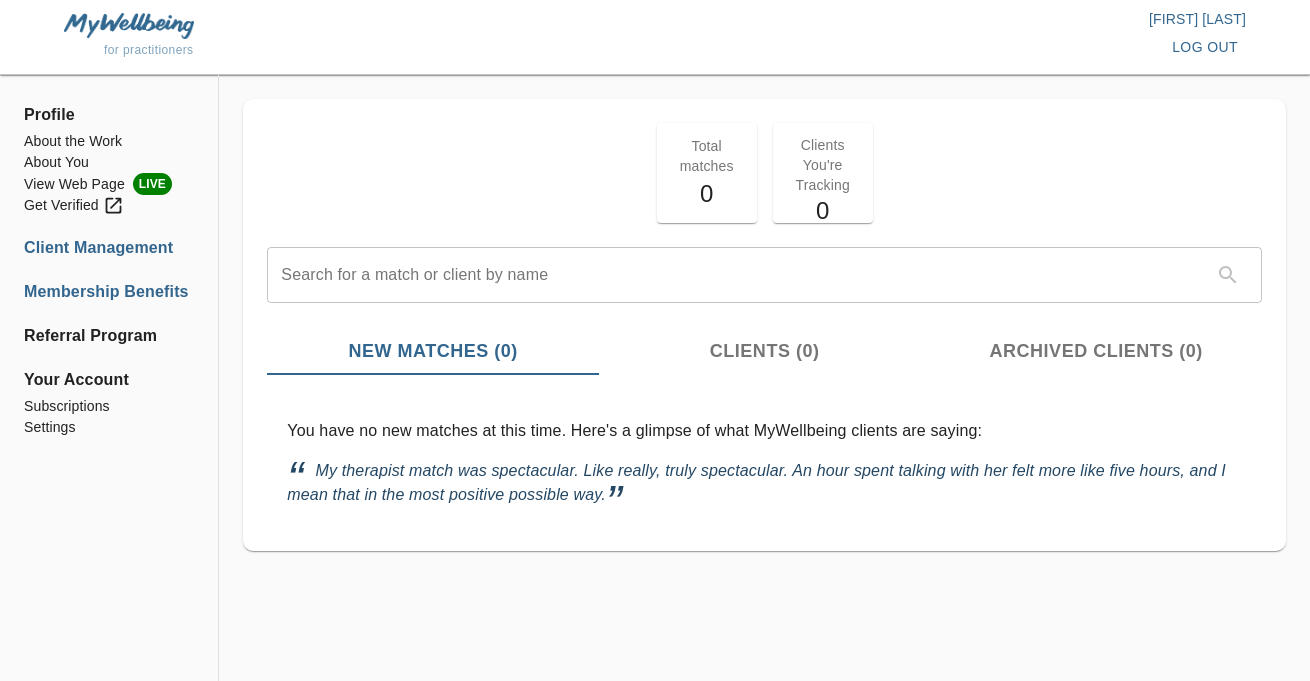 click on "Membership Benefits" at bounding box center [109, 292] 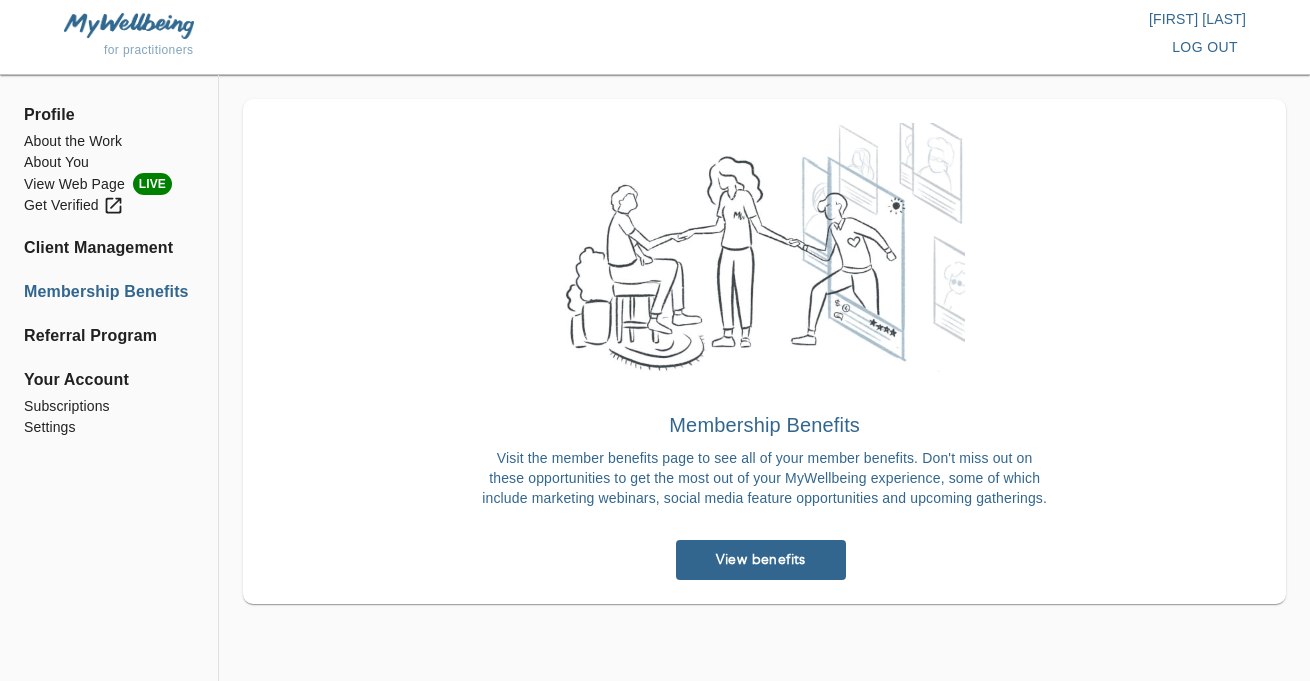 click on "View benefits" at bounding box center [764, 560] 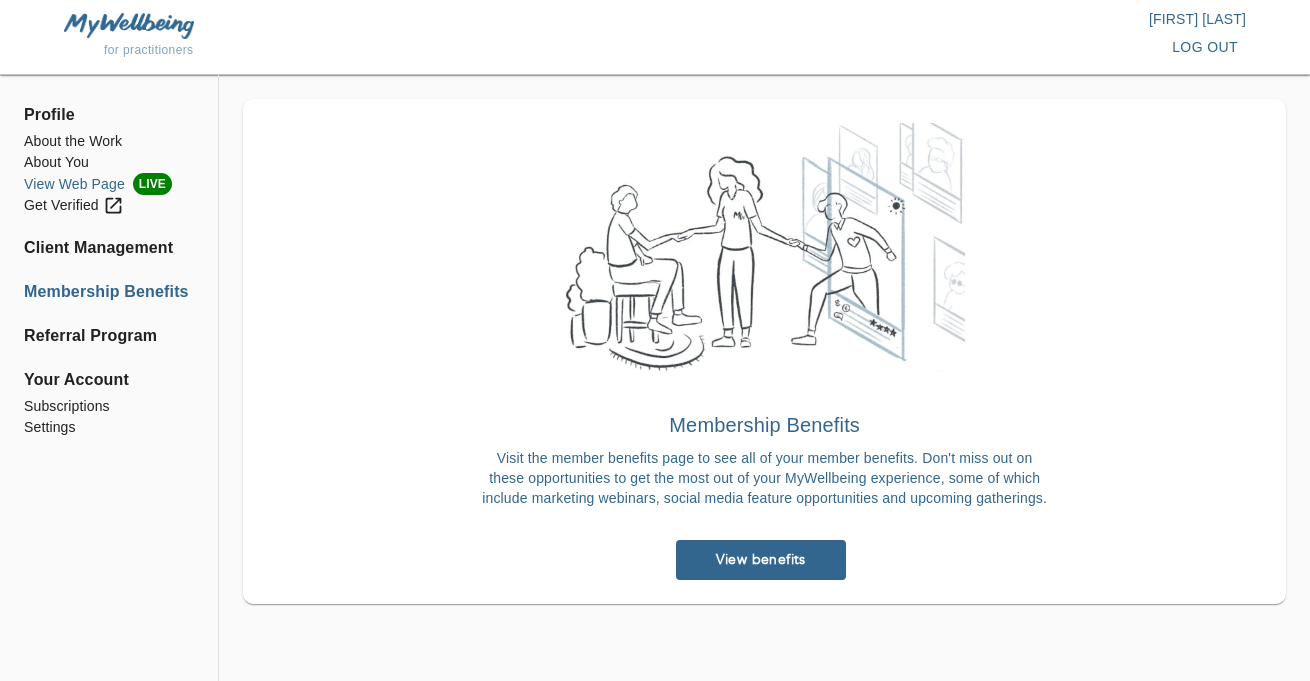 click on "View Web Page LIVE" at bounding box center [109, 184] 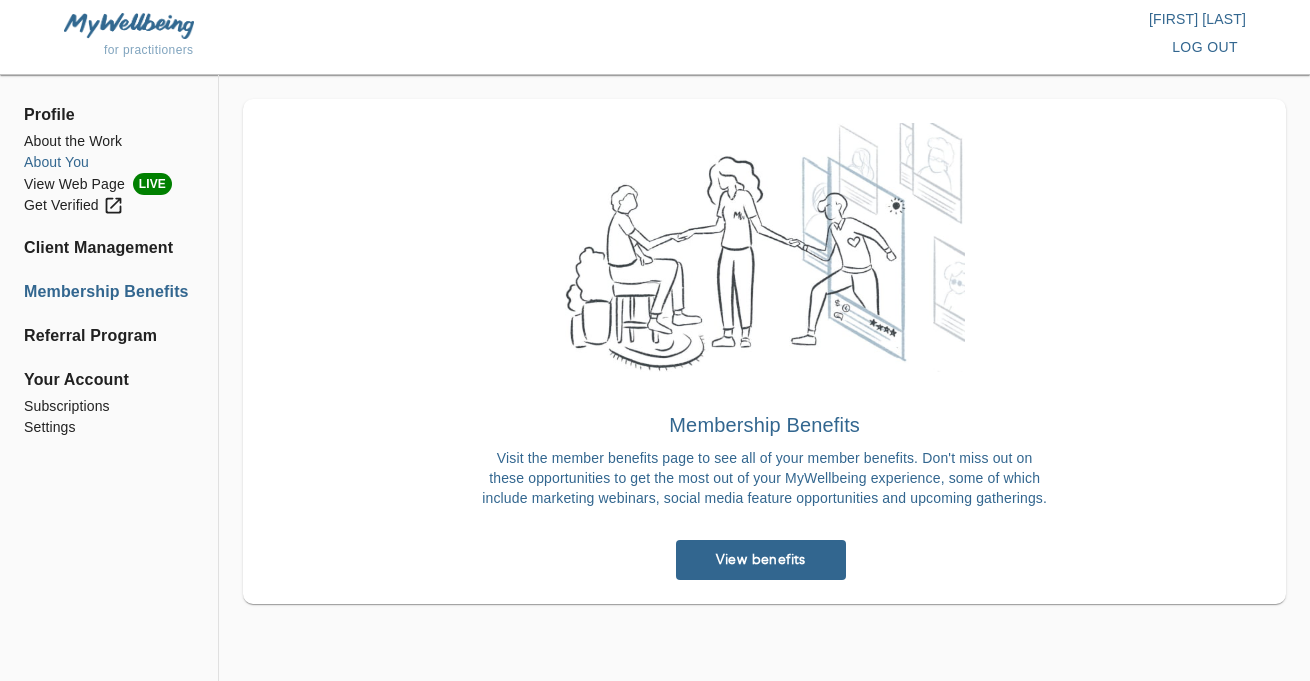 click on "About You" at bounding box center [109, 162] 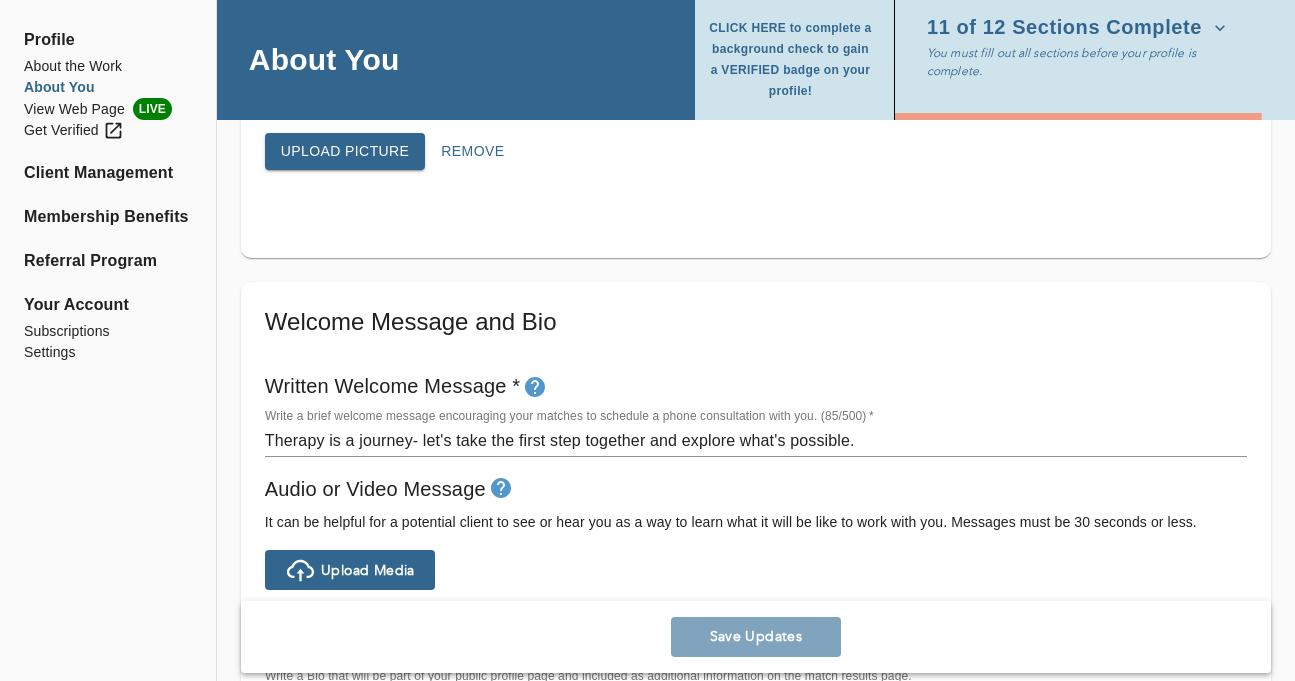 scroll, scrollTop: 951, scrollLeft: 0, axis: vertical 